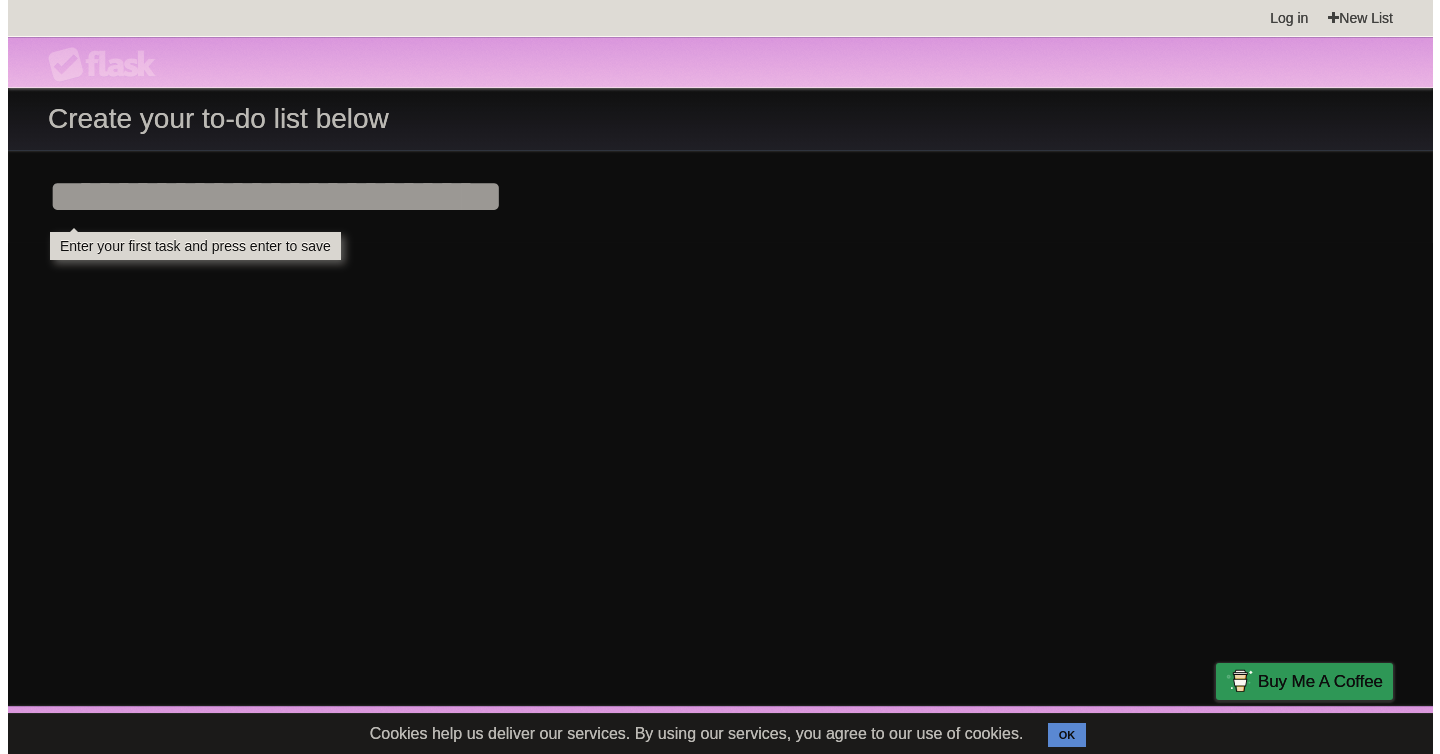 scroll, scrollTop: 0, scrollLeft: 0, axis: both 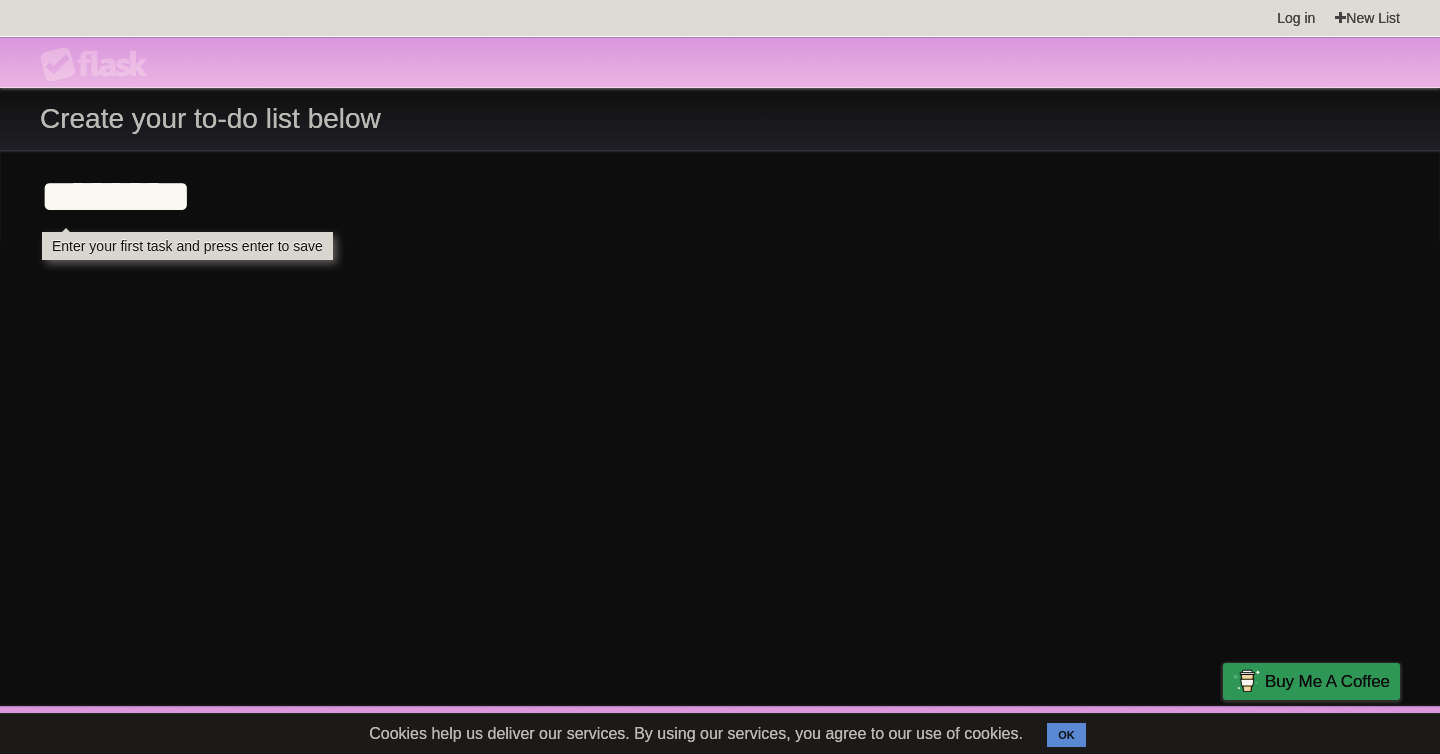 type on "********" 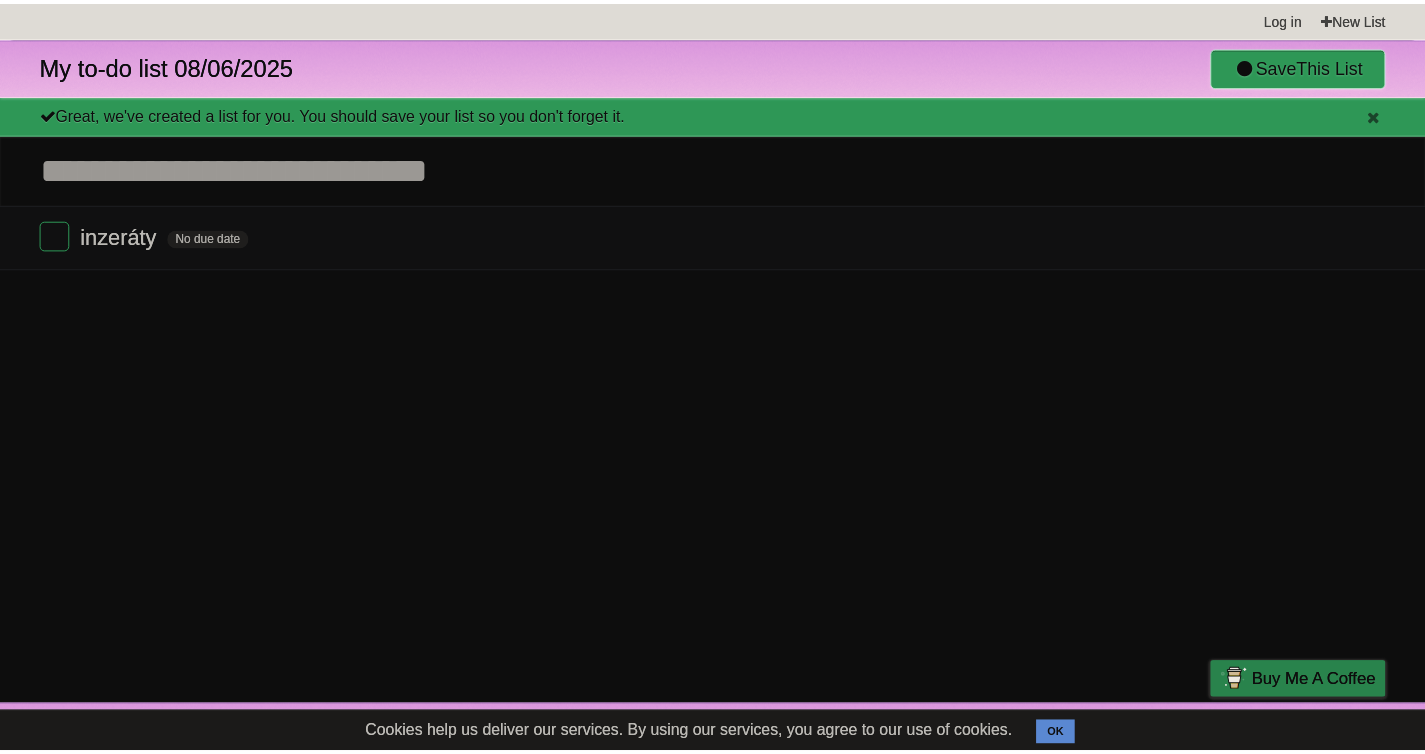 scroll, scrollTop: 0, scrollLeft: 0, axis: both 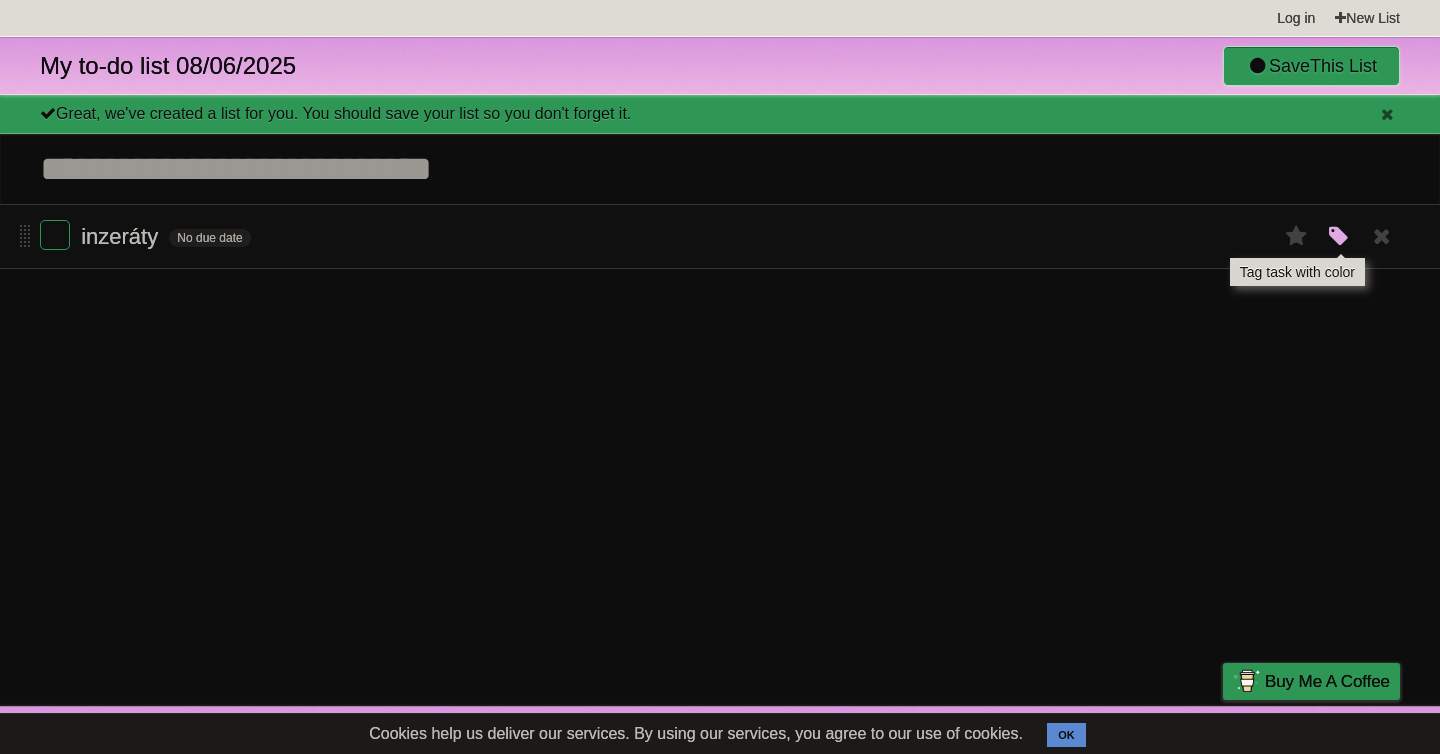 click at bounding box center (1339, 237) 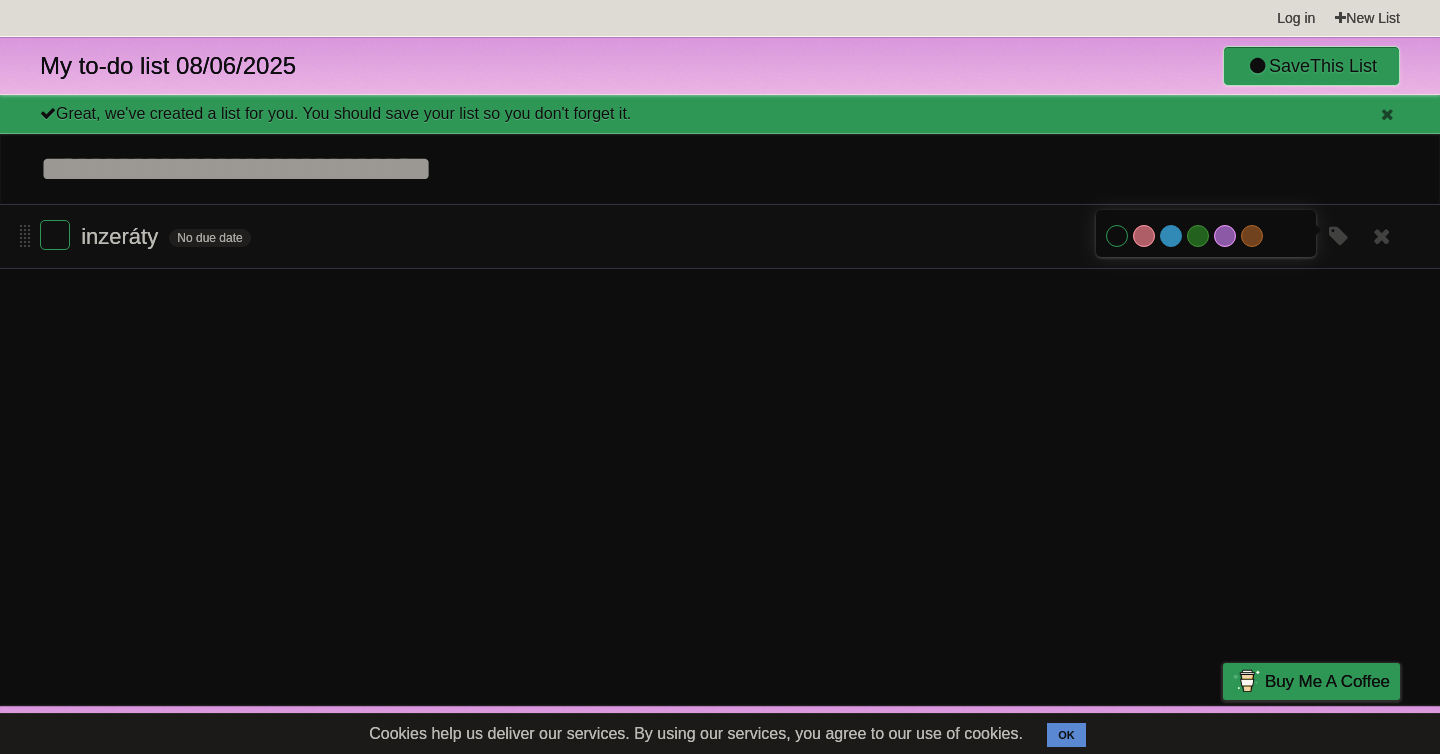 click on "Blue" at bounding box center (1171, 236) 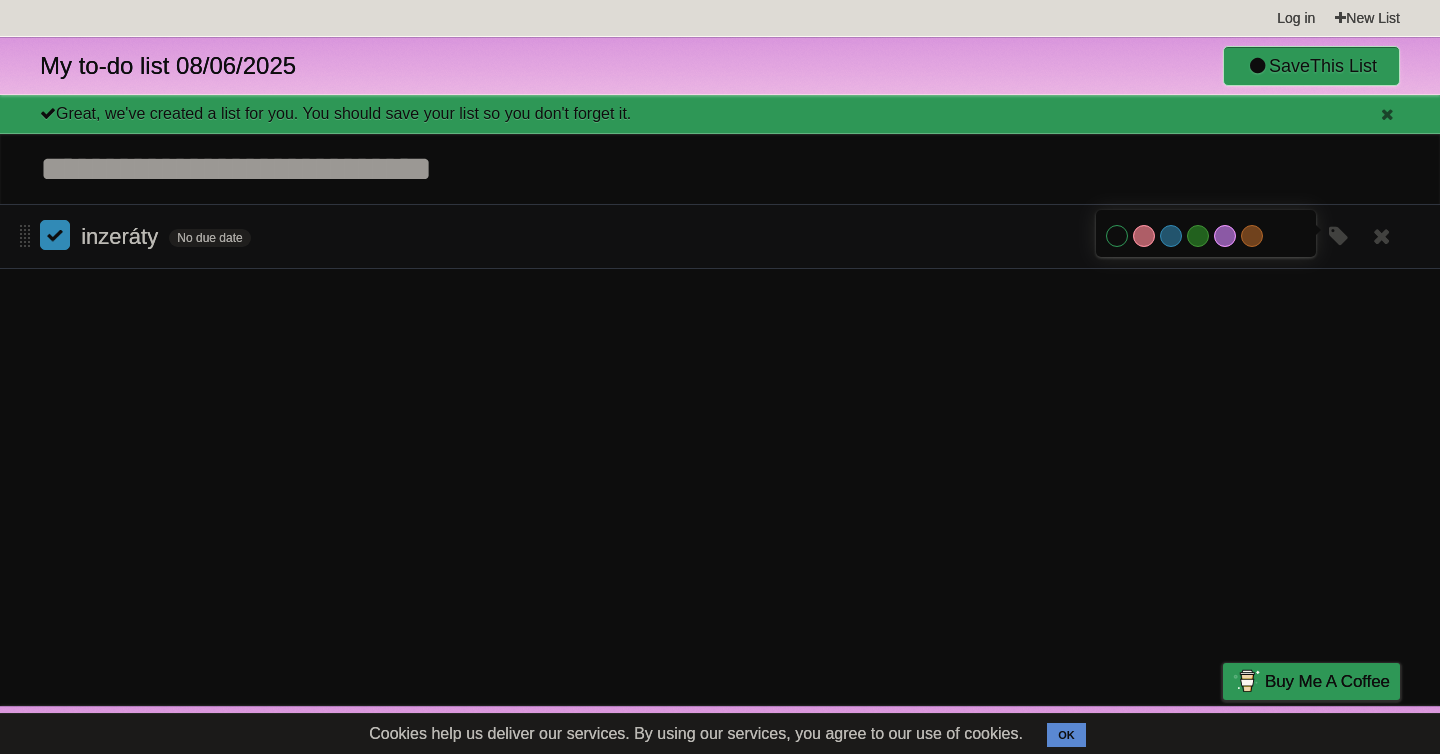 click at bounding box center (55, 235) 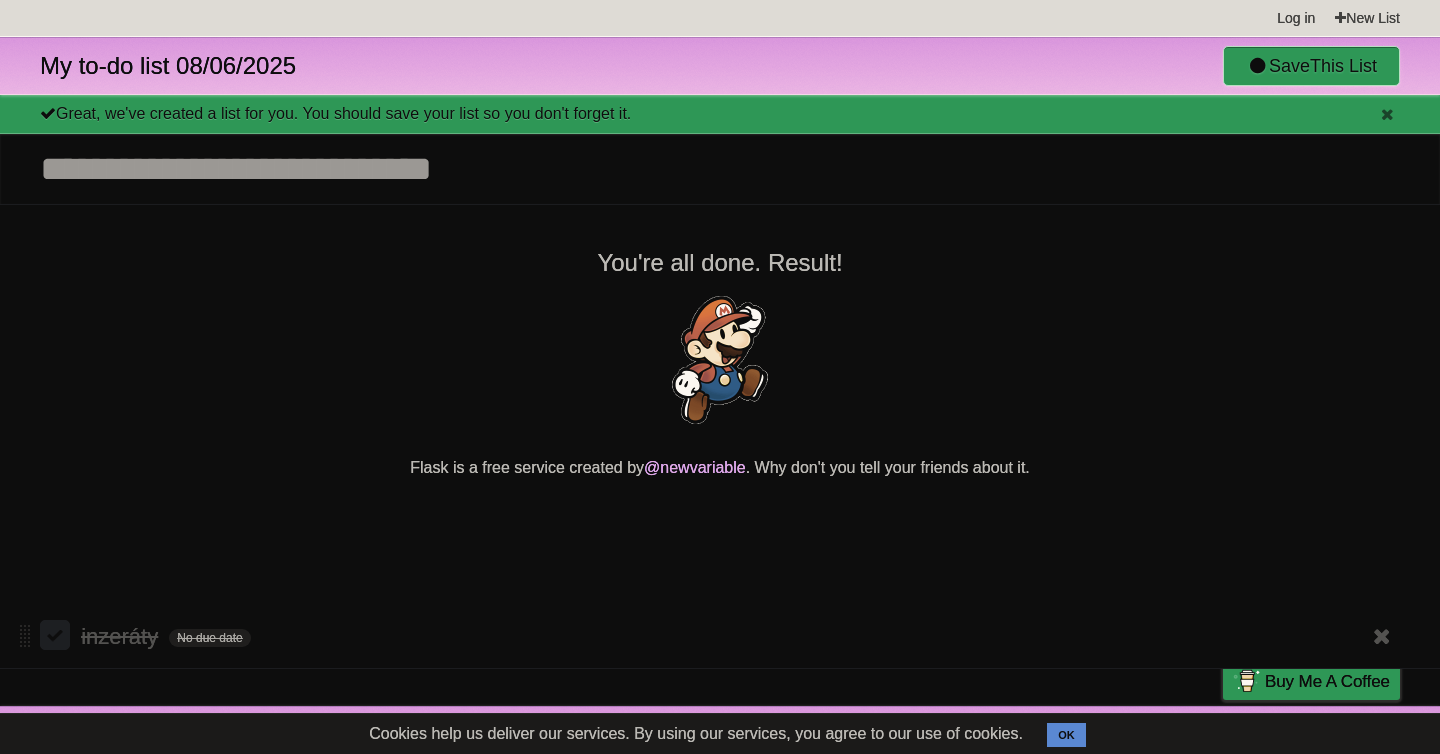 click at bounding box center [55, 635] 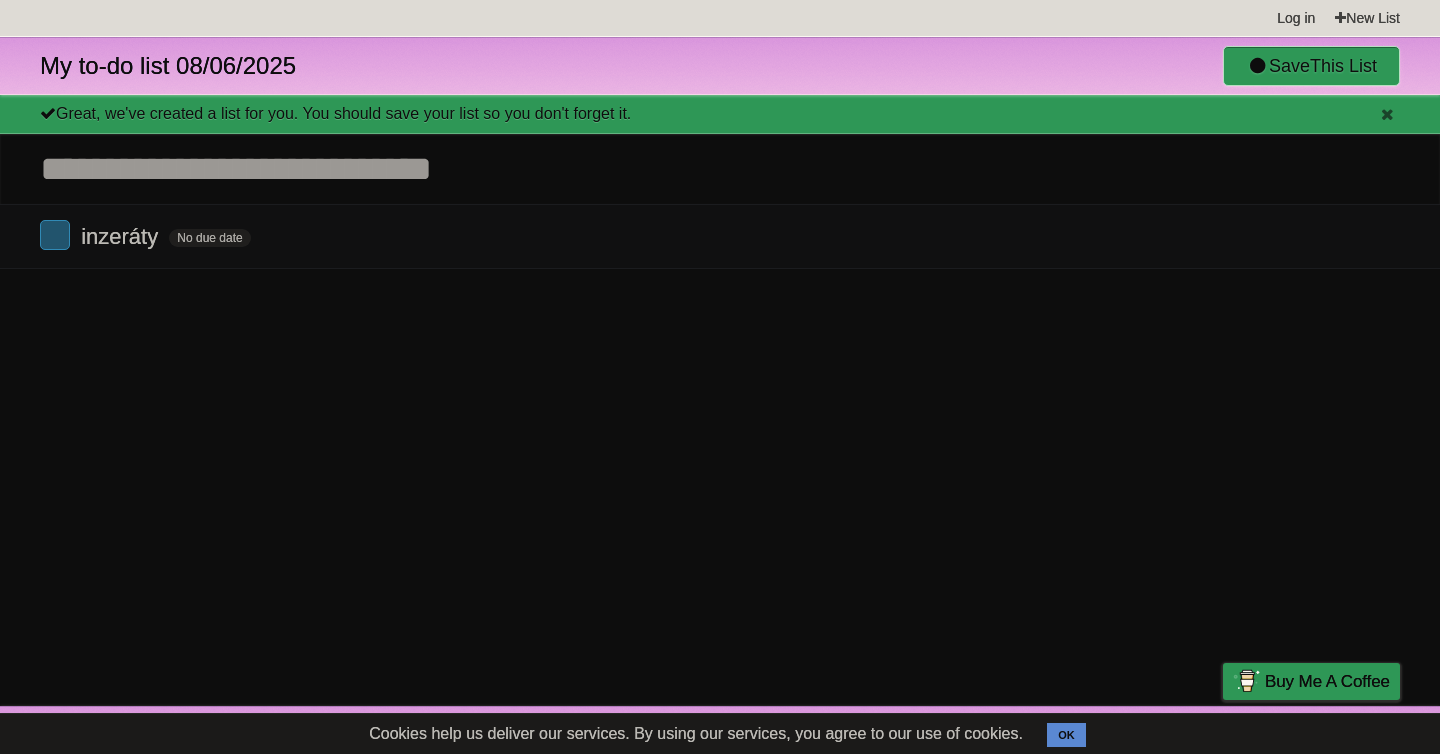 click on "Add another task" at bounding box center [720, 169] 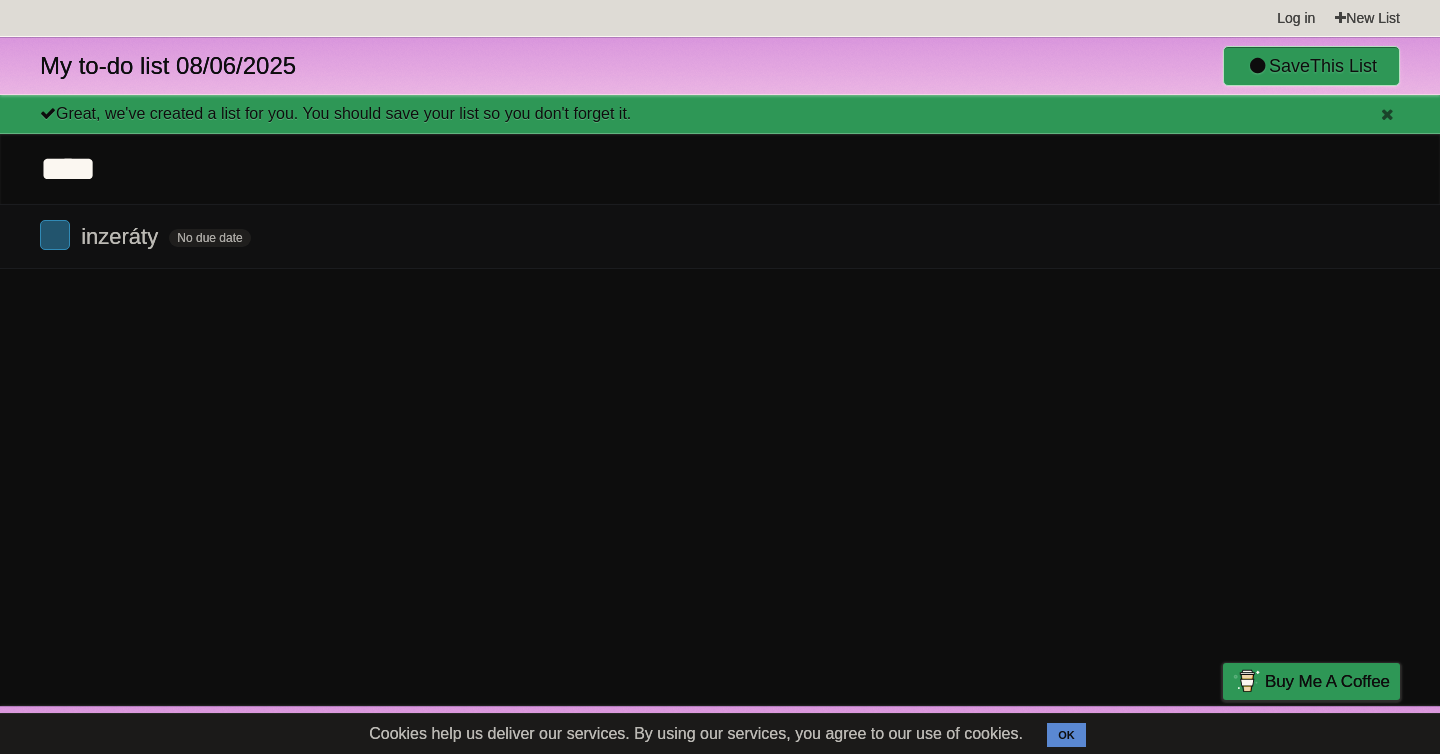 type on "****" 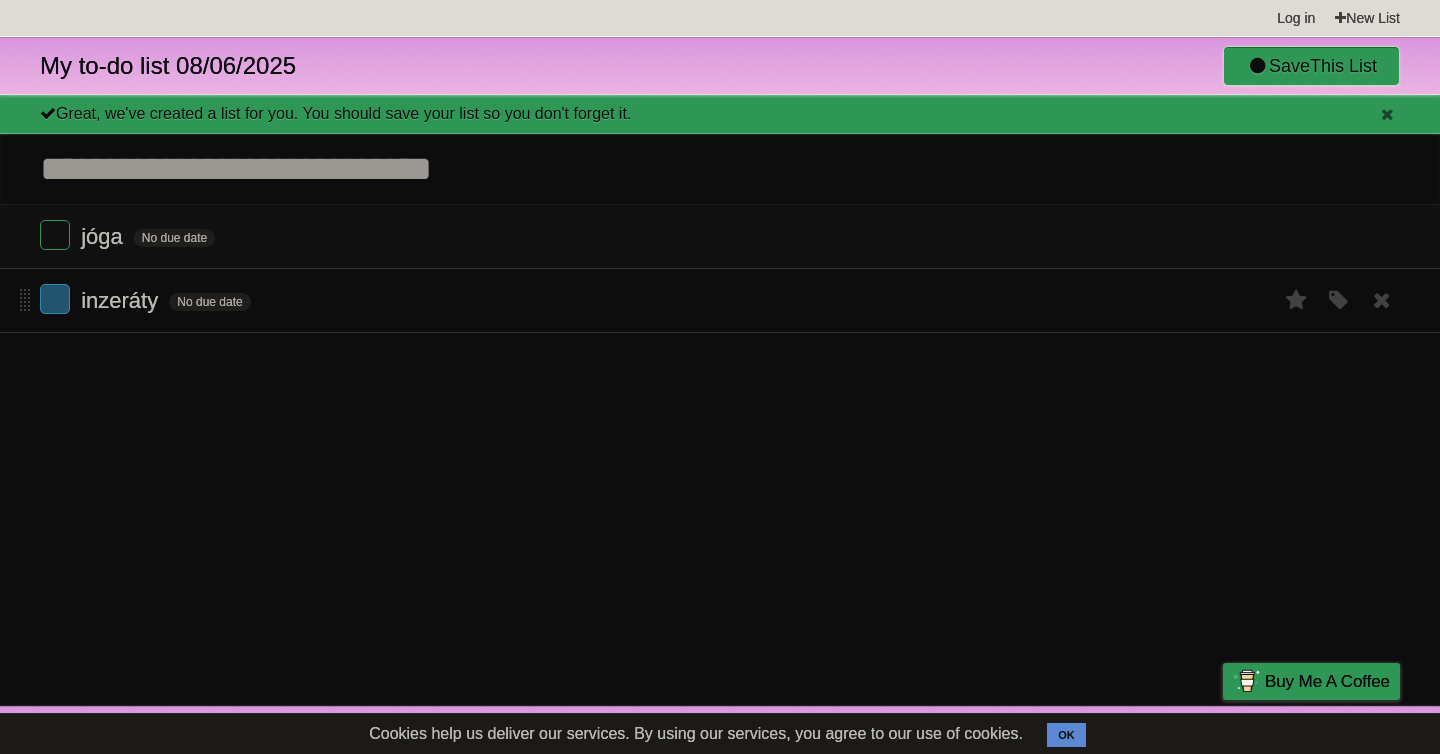 drag, startPoint x: 449, startPoint y: 247, endPoint x: 455, endPoint y: 334, distance: 87.20665 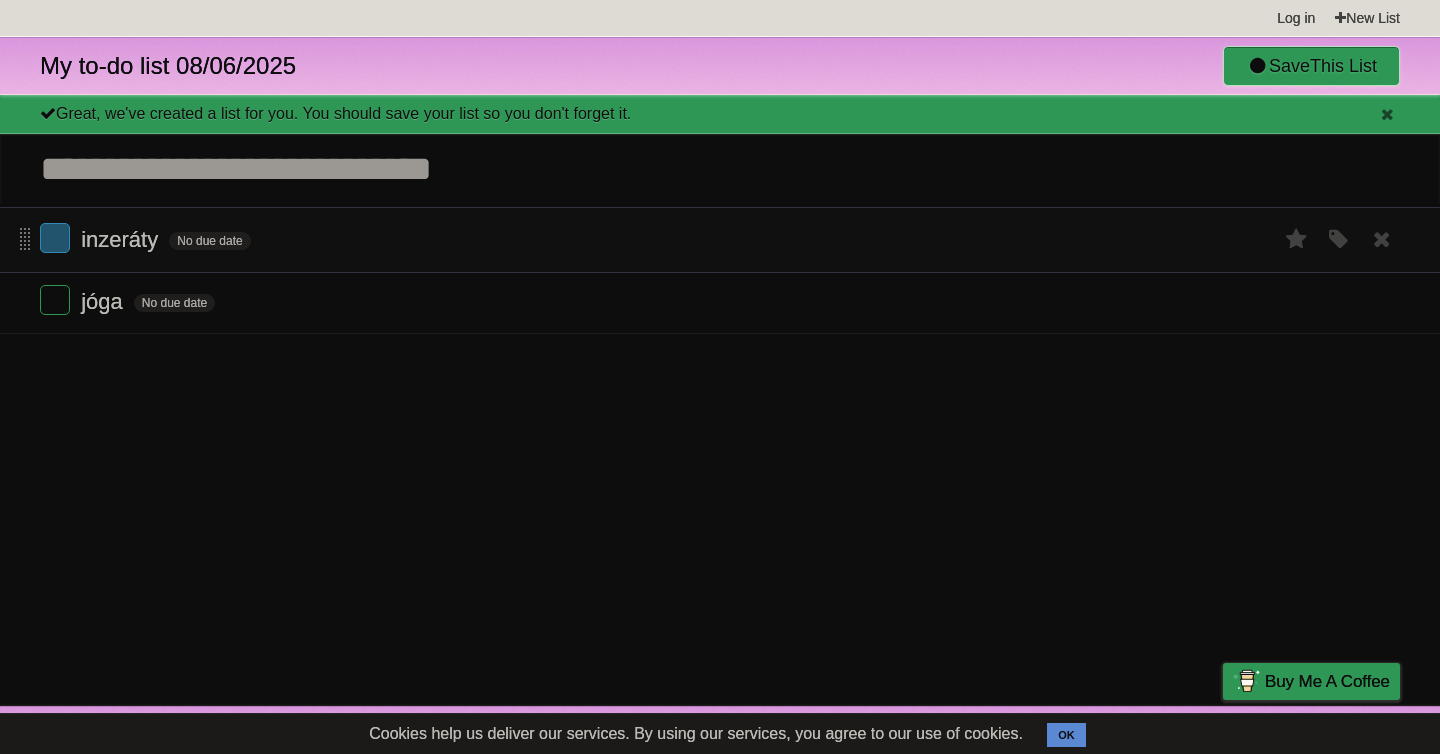 drag, startPoint x: 20, startPoint y: 309, endPoint x: 19, endPoint y: 236, distance: 73.00685 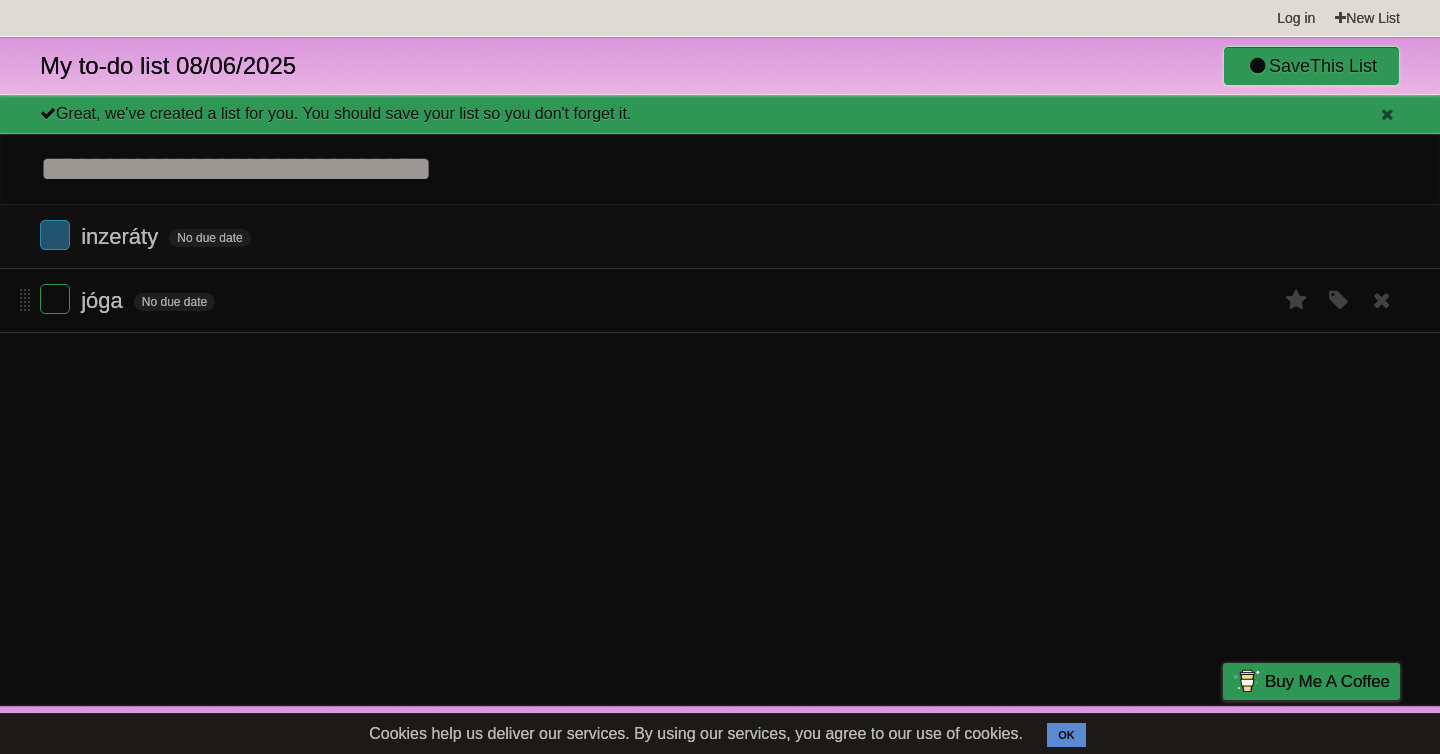 click on "jóga
No due date
White
Red
Blue
Green
Purple
Orange" at bounding box center (720, 300) 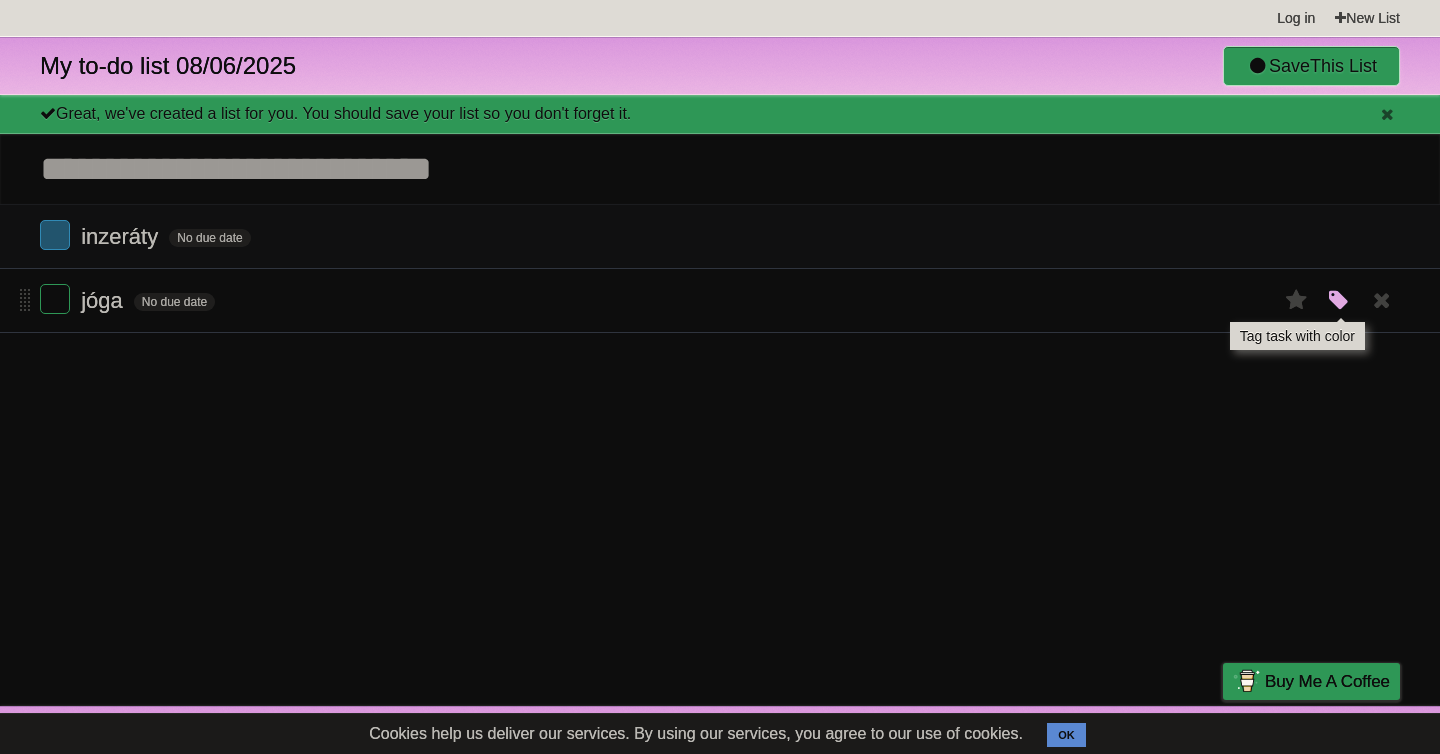 click at bounding box center (1339, 301) 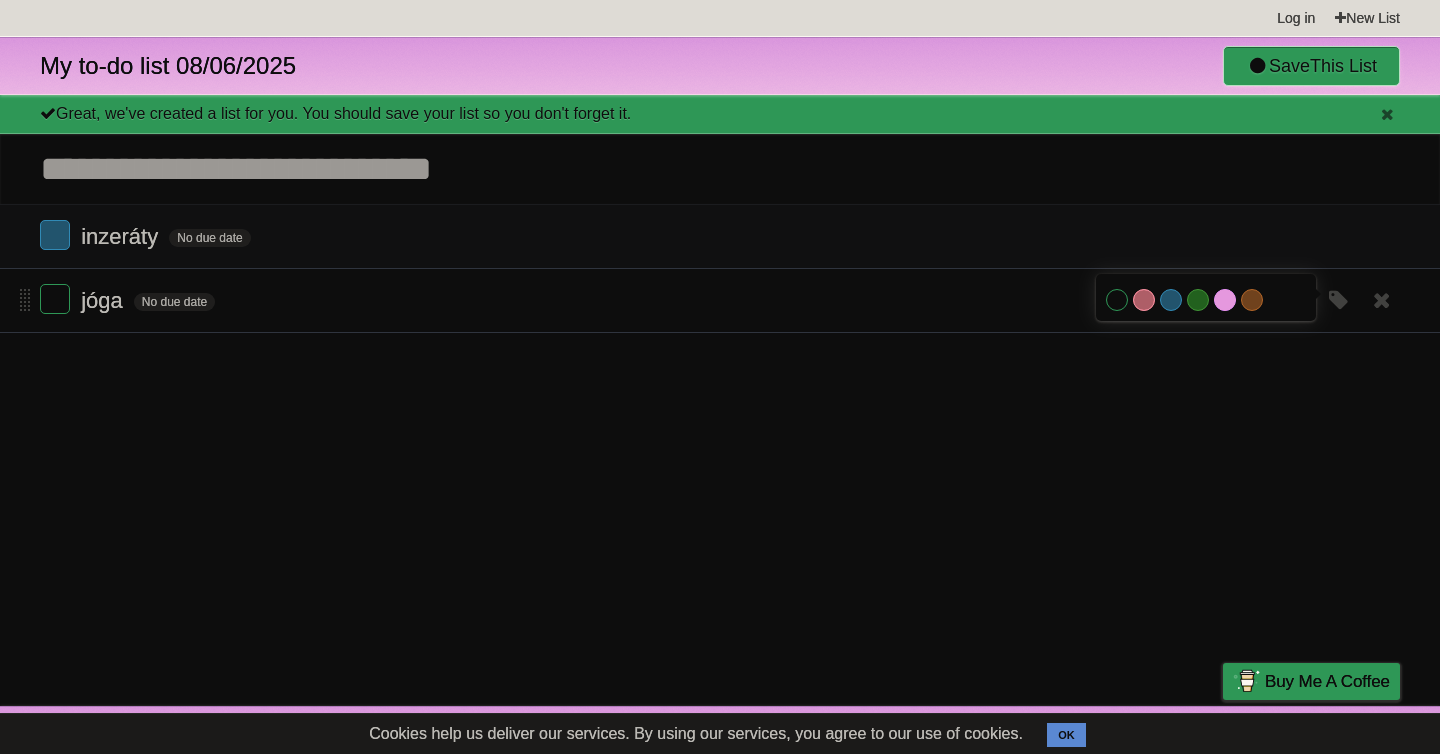 click on "Purple" at bounding box center (1225, 300) 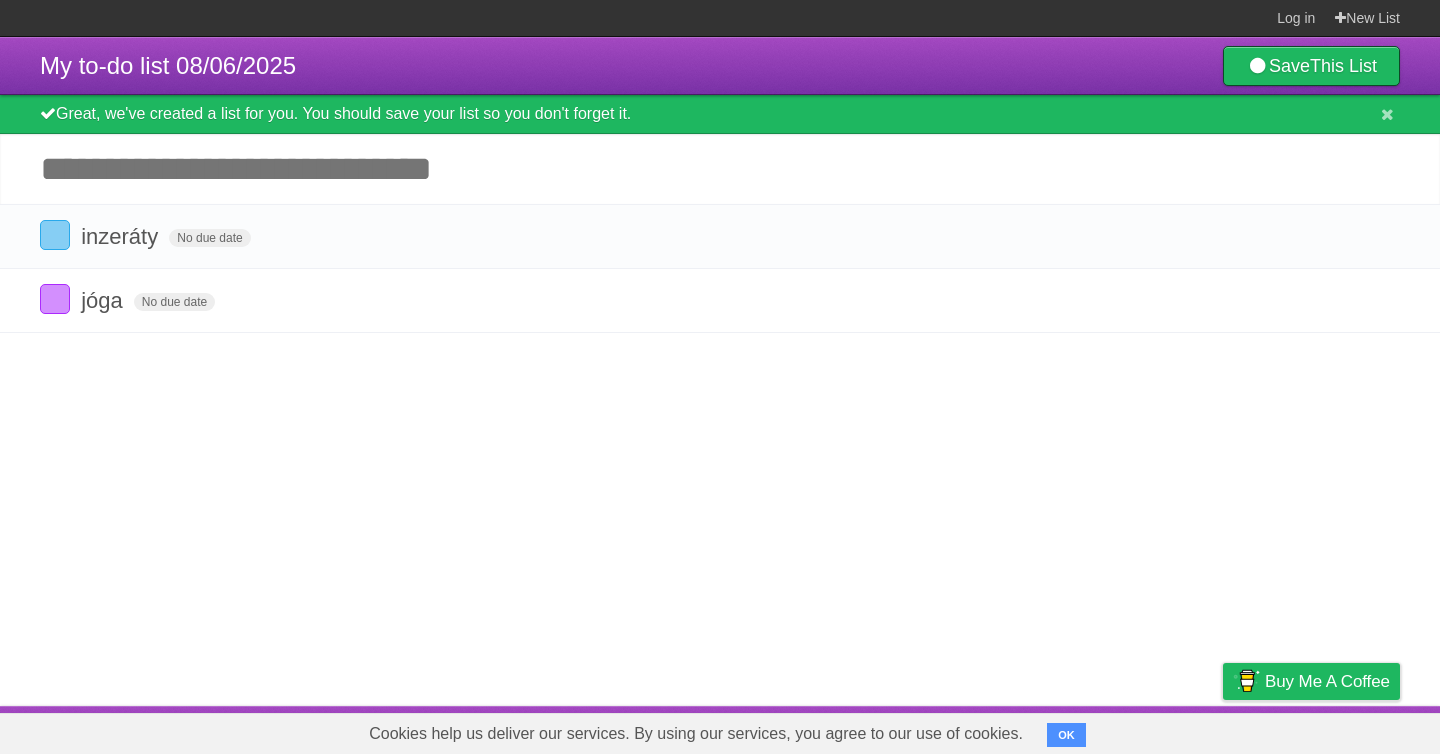 click on "Add another task" at bounding box center [720, 169] 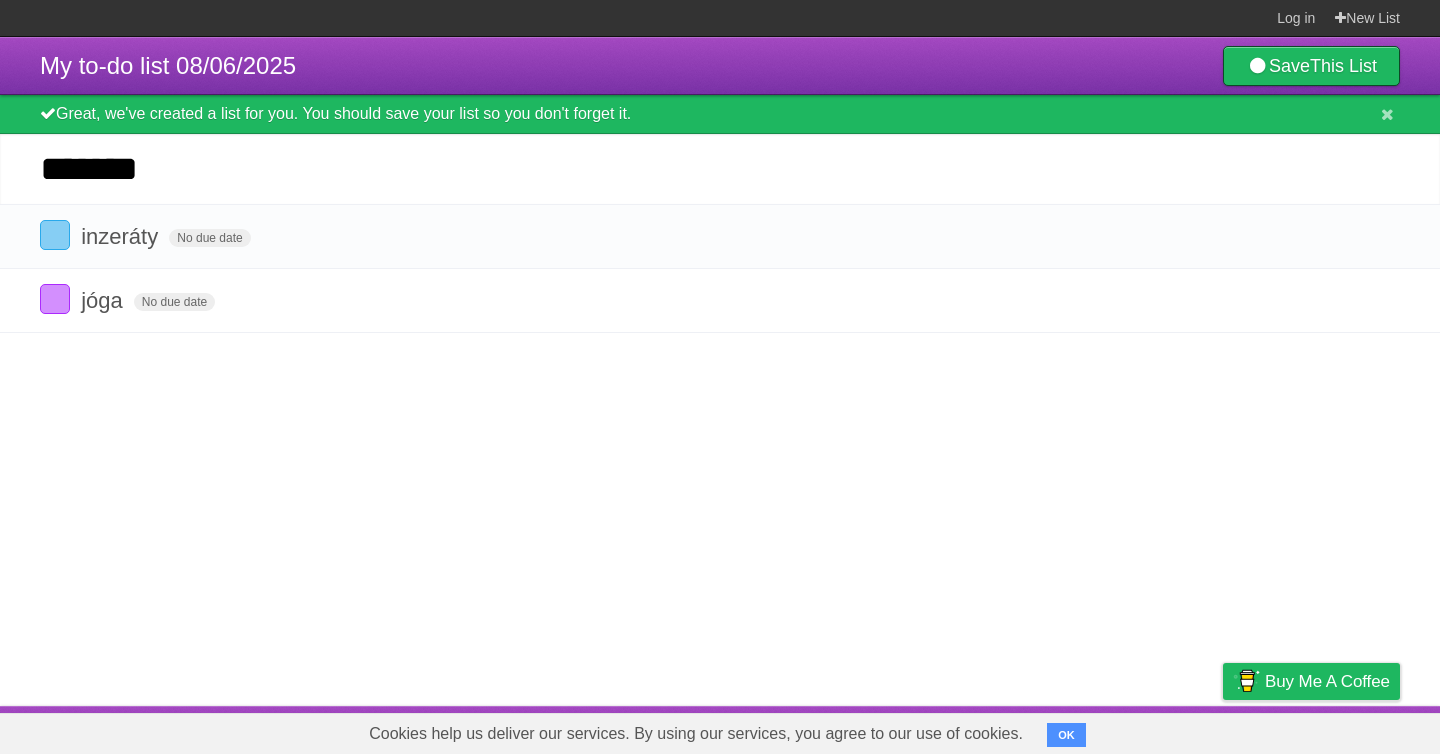 type on "*******" 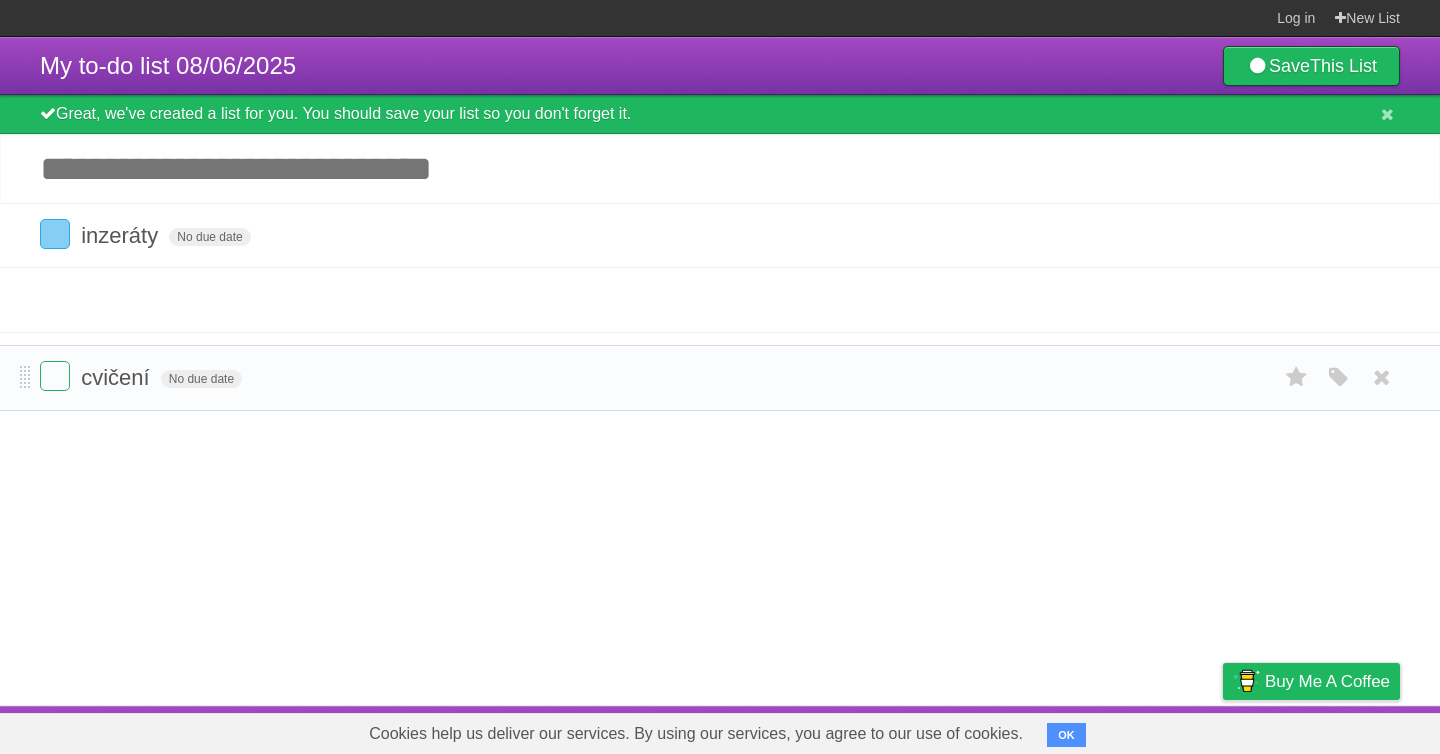 drag, startPoint x: 23, startPoint y: 236, endPoint x: 16, endPoint y: 379, distance: 143.17122 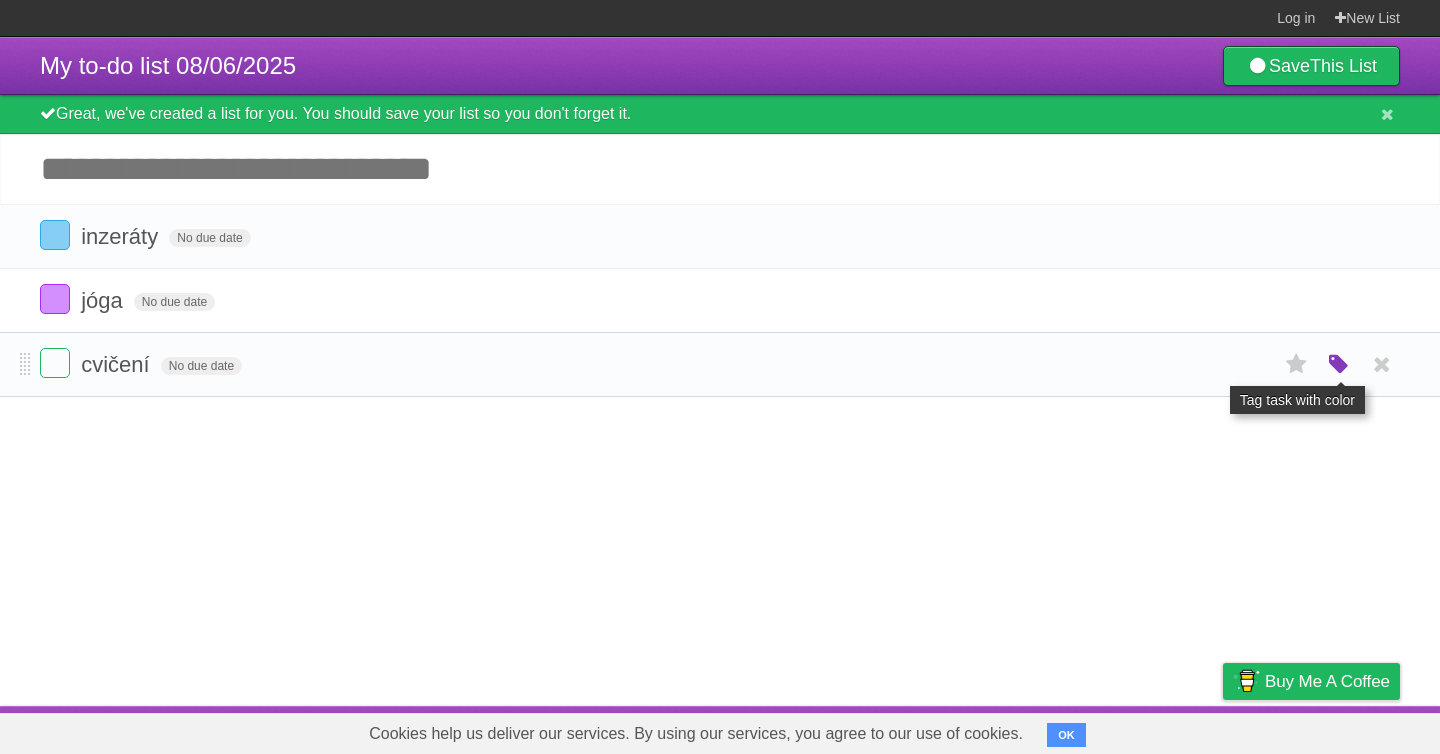 click at bounding box center [1339, 365] 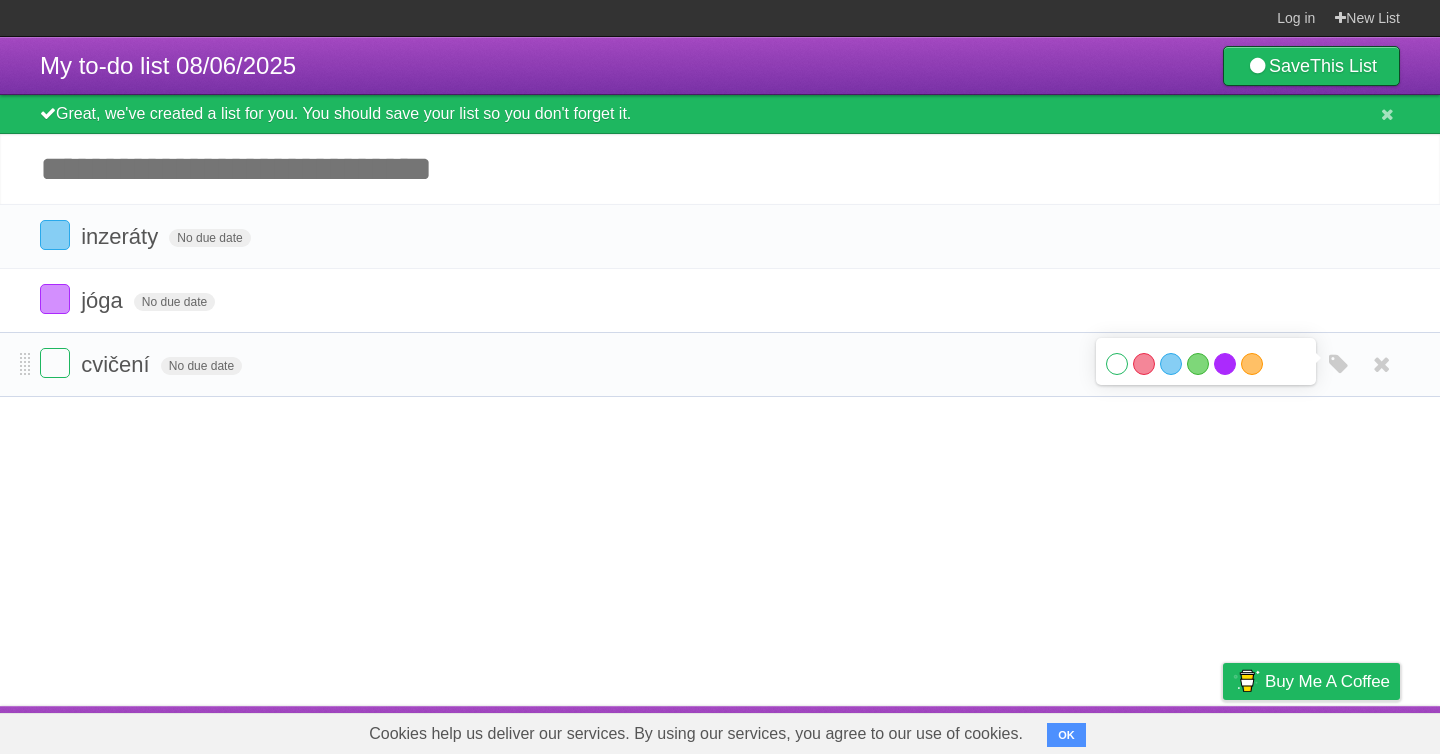 click on "Purple" at bounding box center [1225, 364] 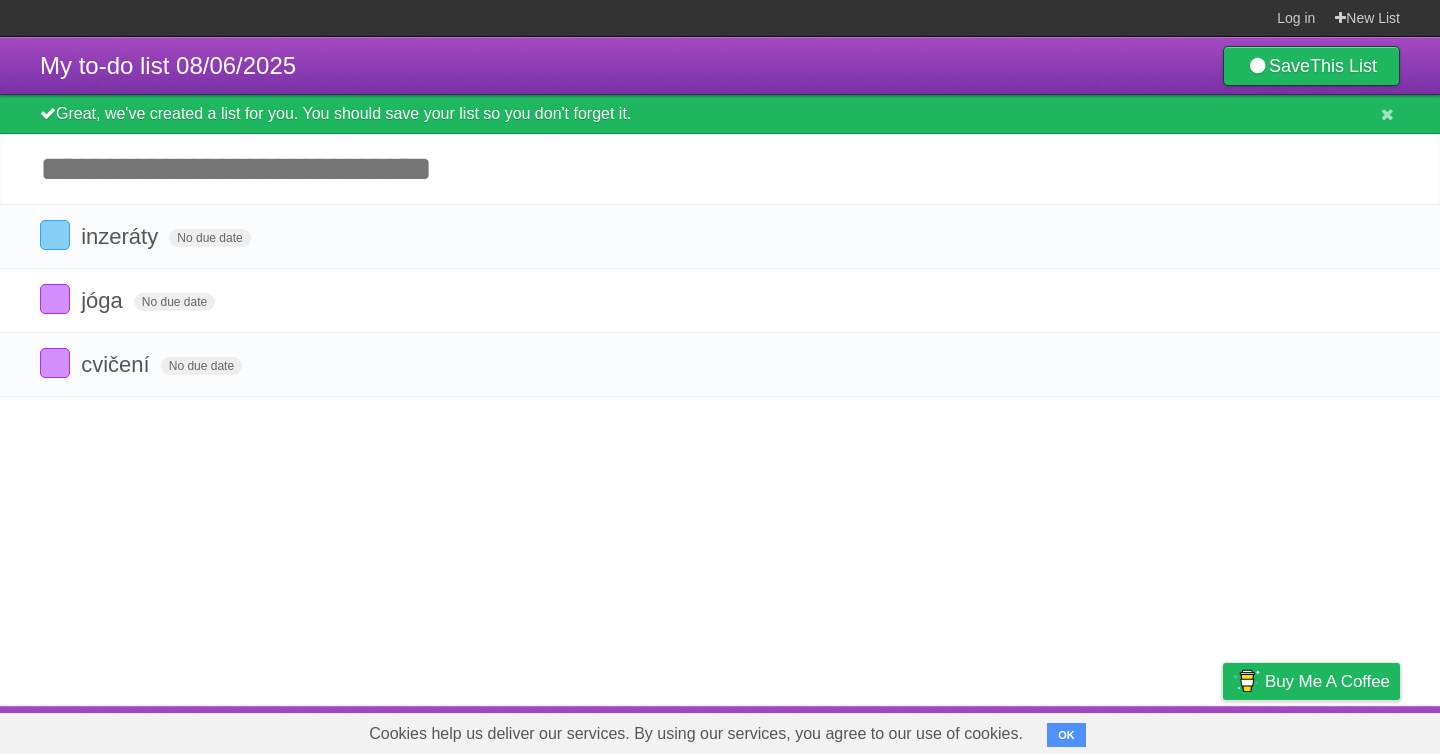 click on "Add another task" at bounding box center [720, 169] 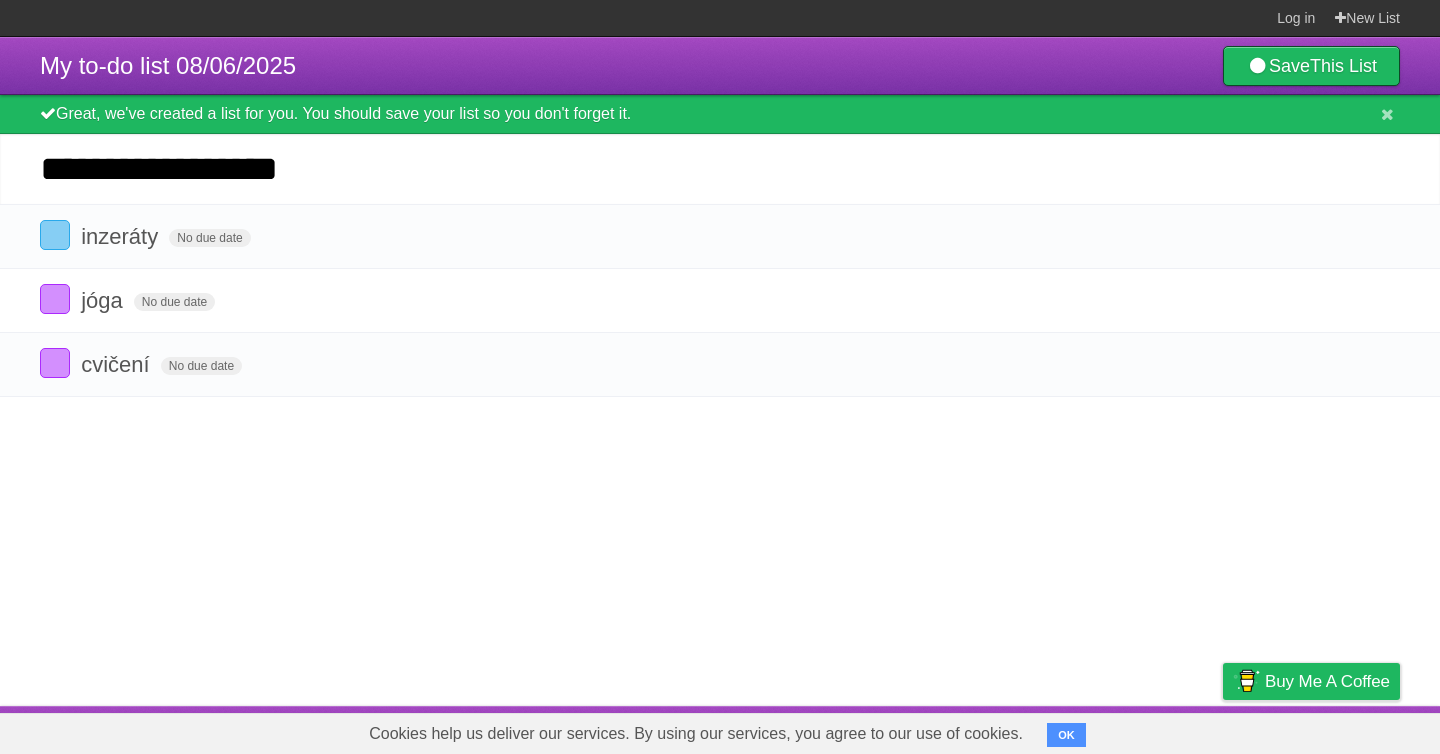 type on "**********" 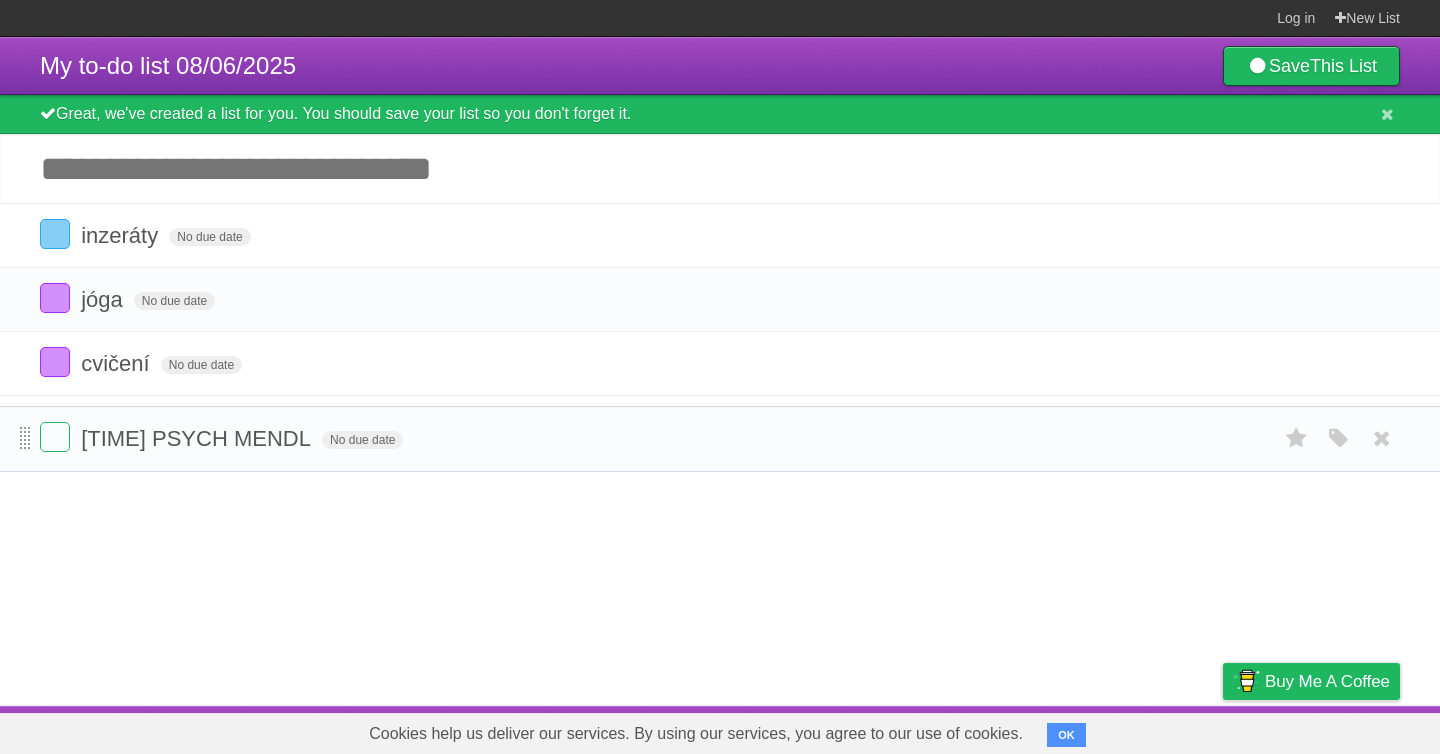drag, startPoint x: 25, startPoint y: 246, endPoint x: 21, endPoint y: 444, distance: 198.0404 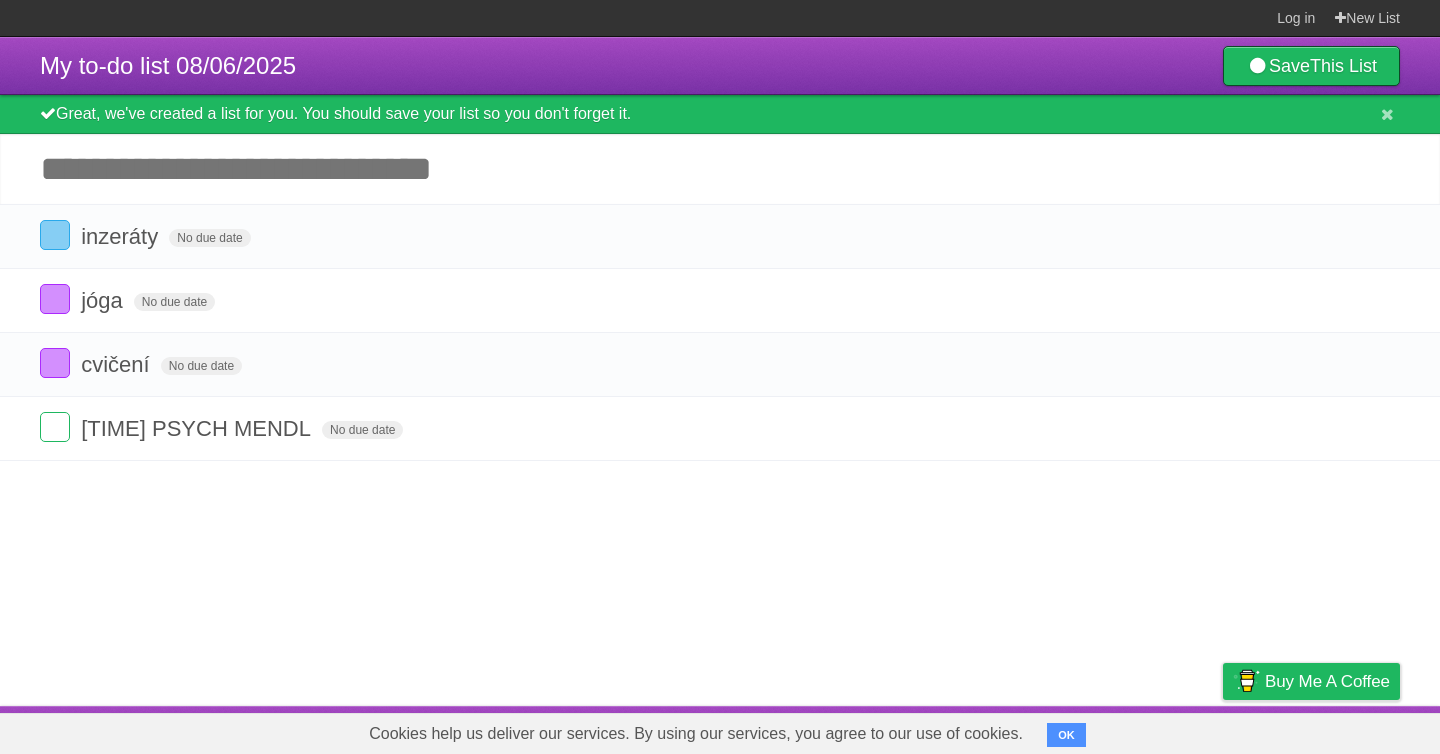 click on "Add another task" at bounding box center (720, 169) 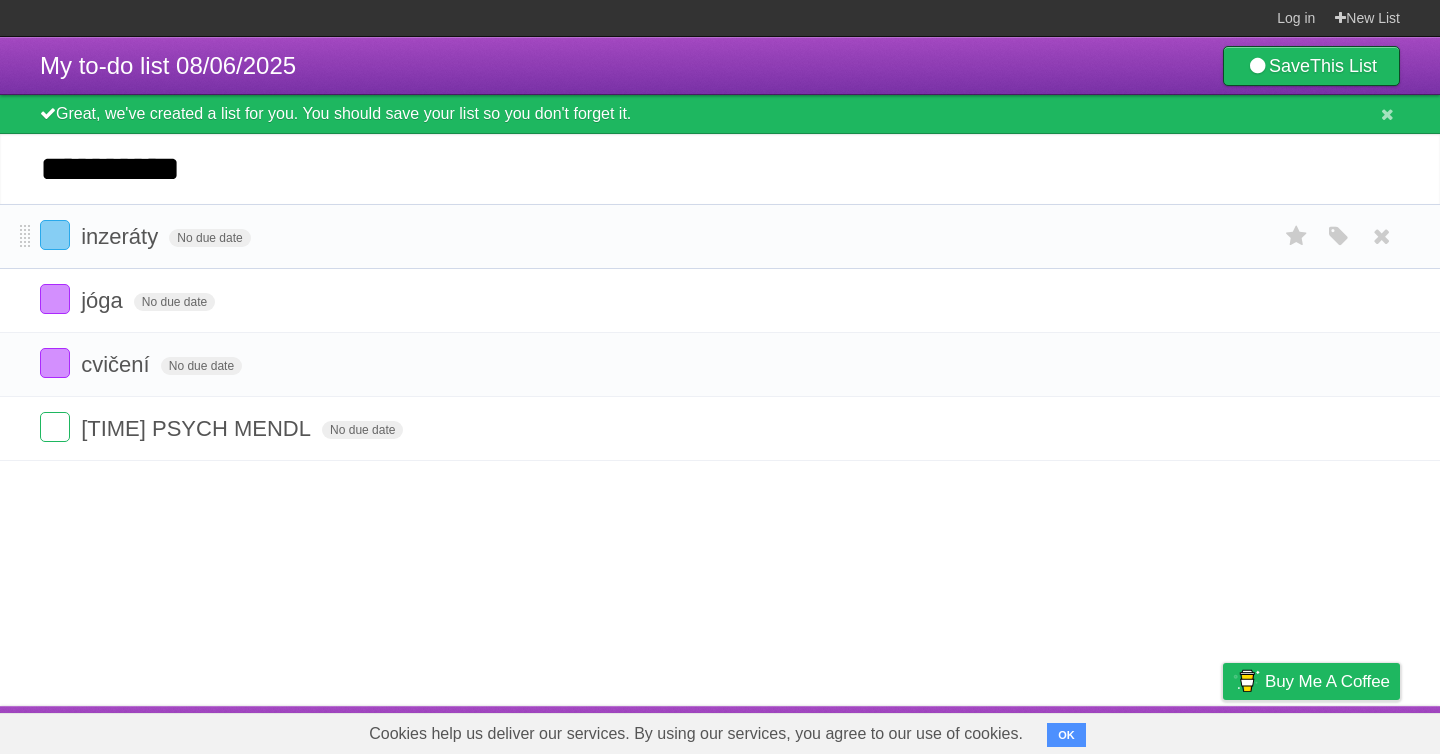 type on "**********" 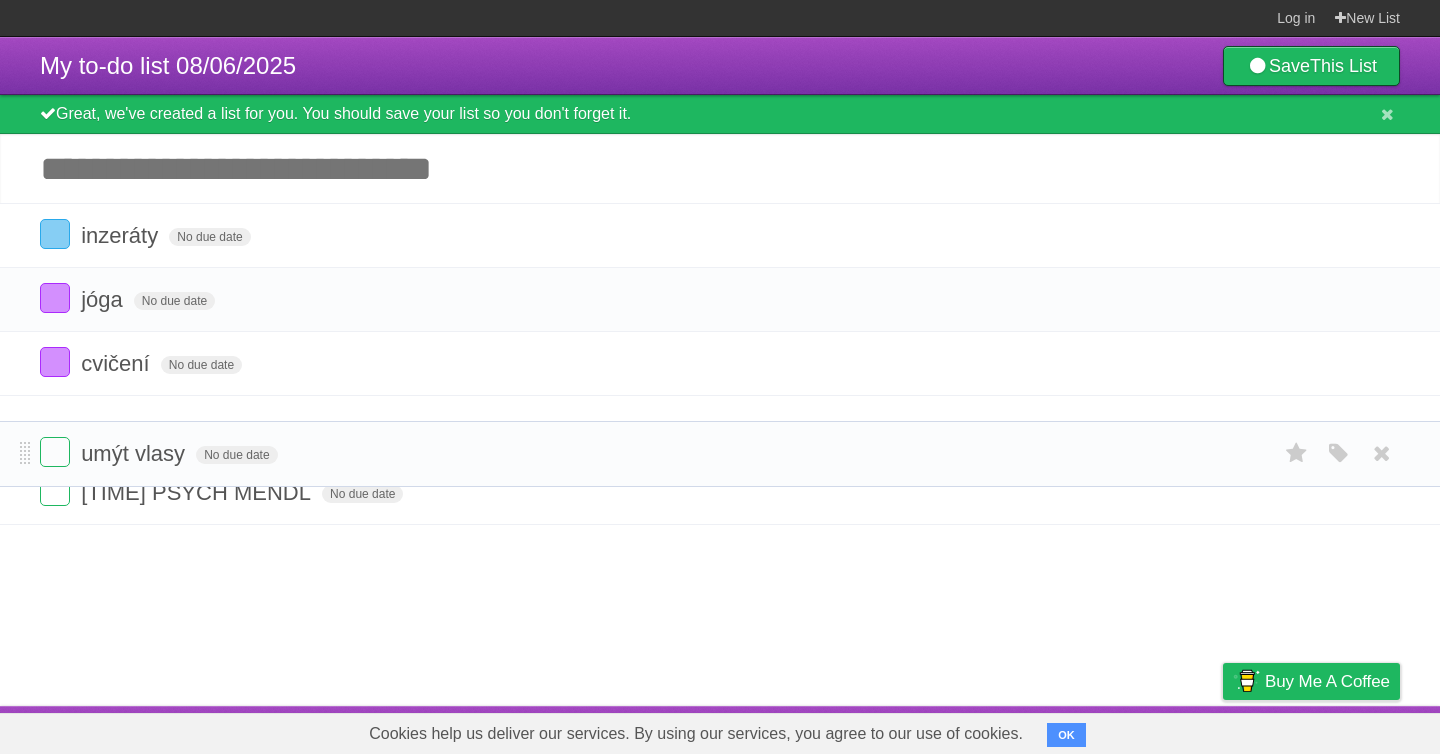 drag, startPoint x: 23, startPoint y: 242, endPoint x: 21, endPoint y: 451, distance: 209.00957 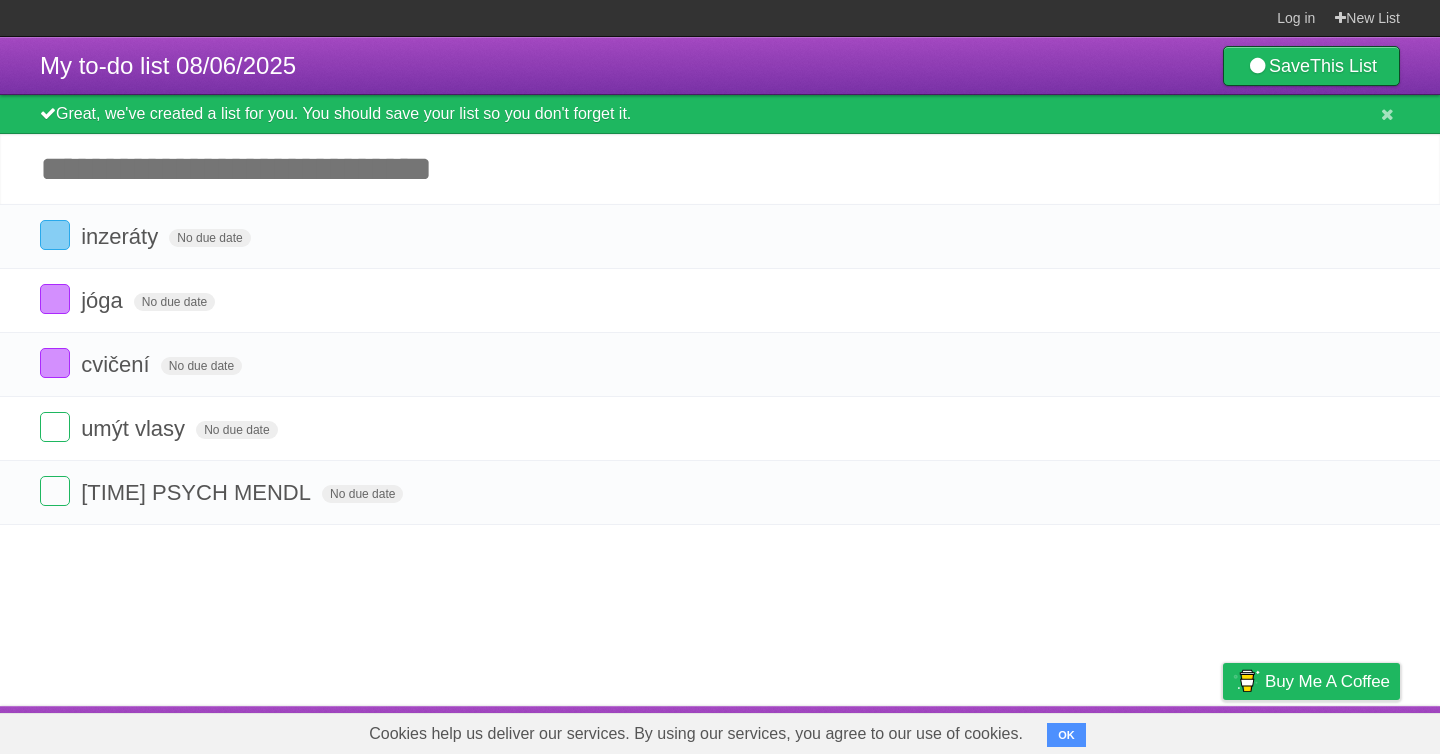 click on "Add another task" at bounding box center (720, 169) 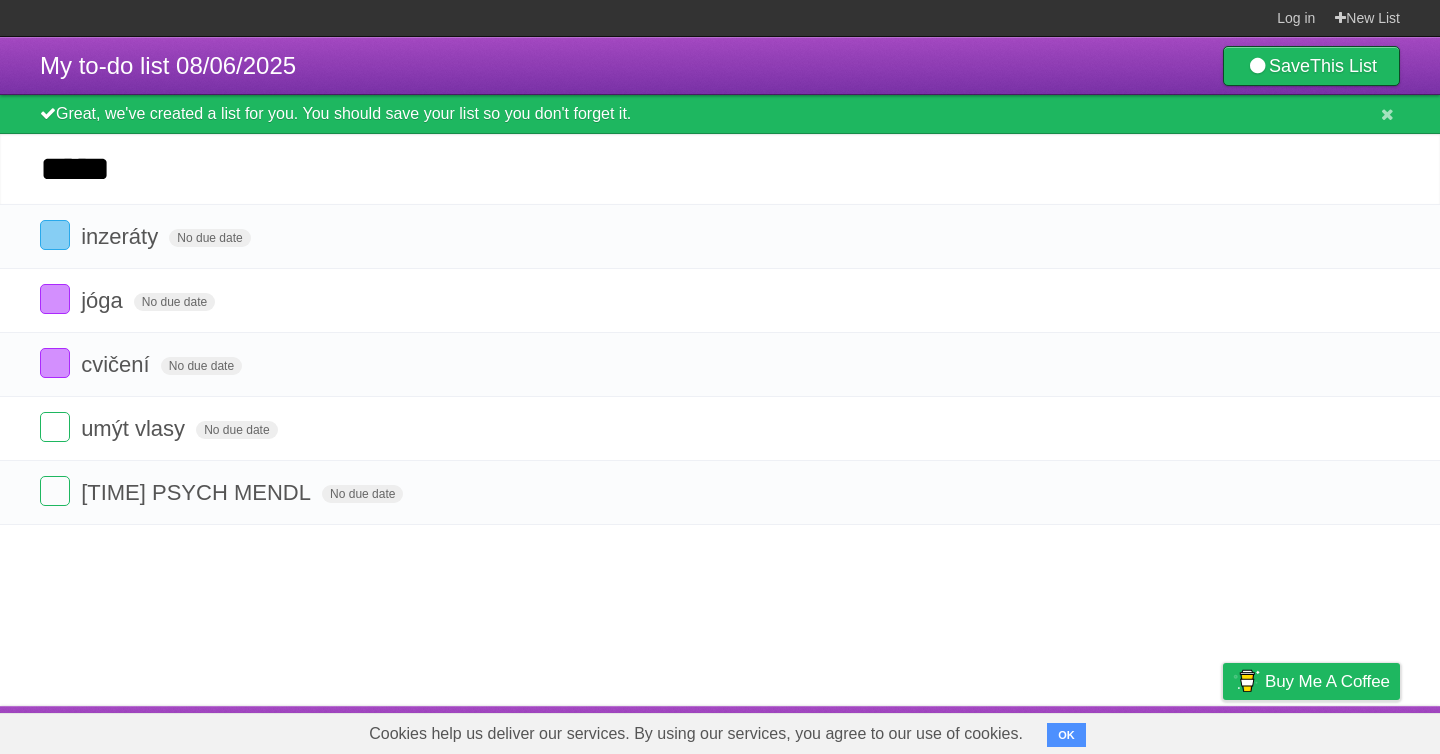 type on "*****" 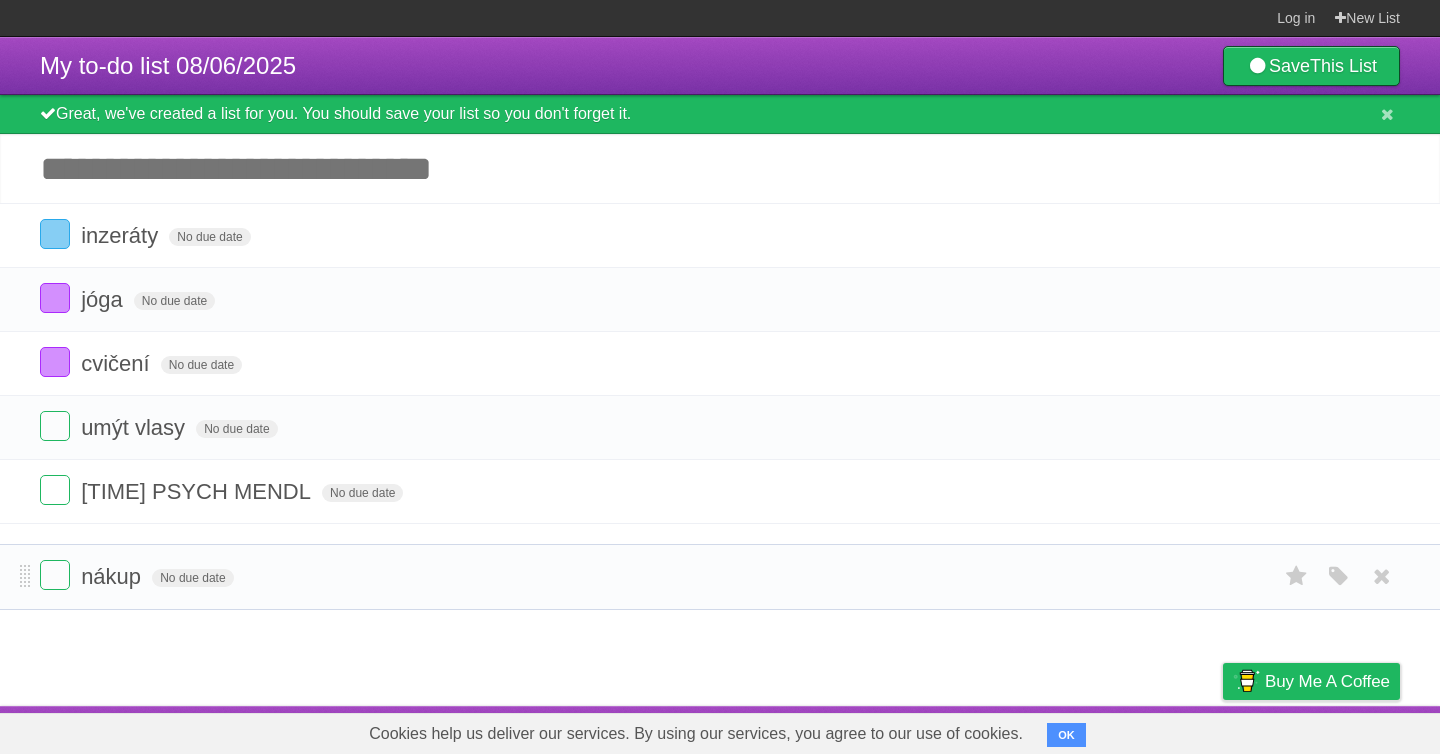 drag, startPoint x: 27, startPoint y: 243, endPoint x: 31, endPoint y: 579, distance: 336.0238 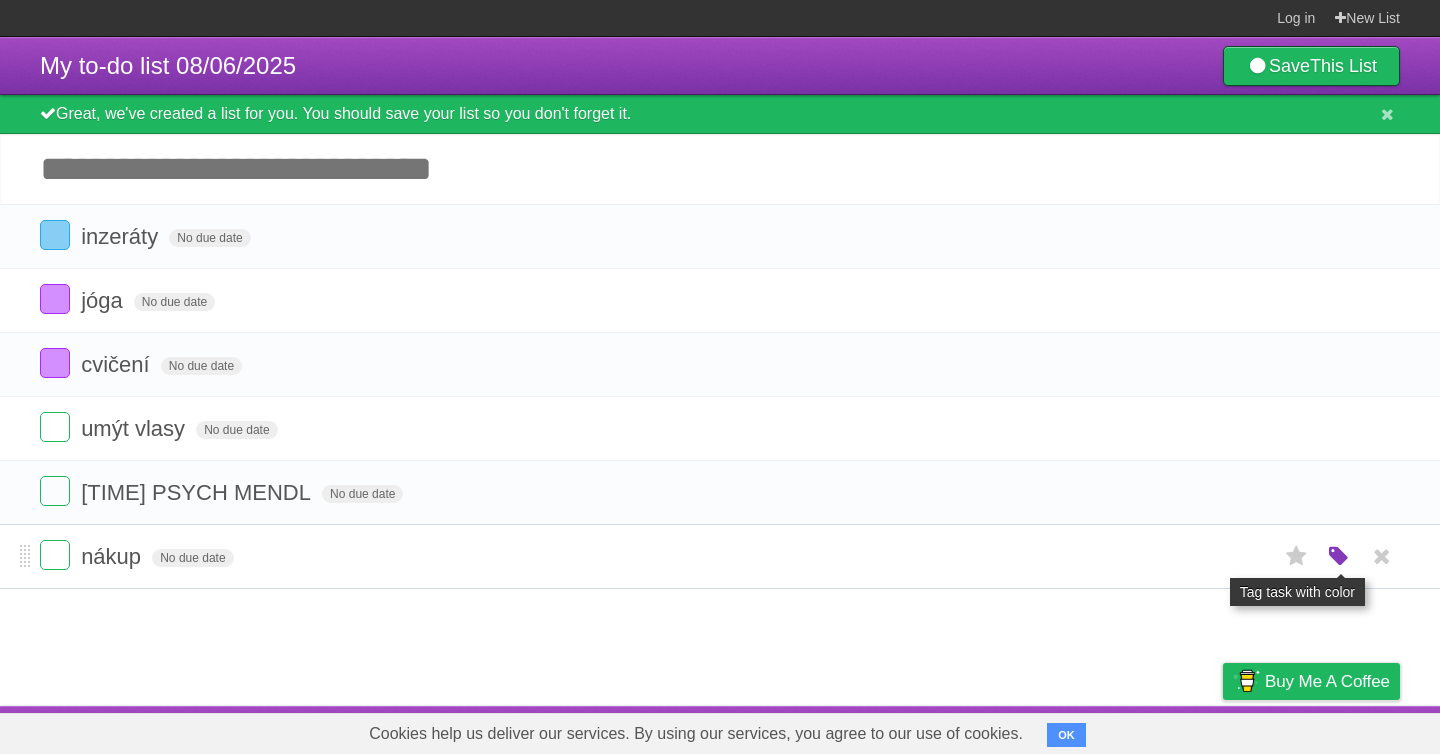 click at bounding box center [1339, 557] 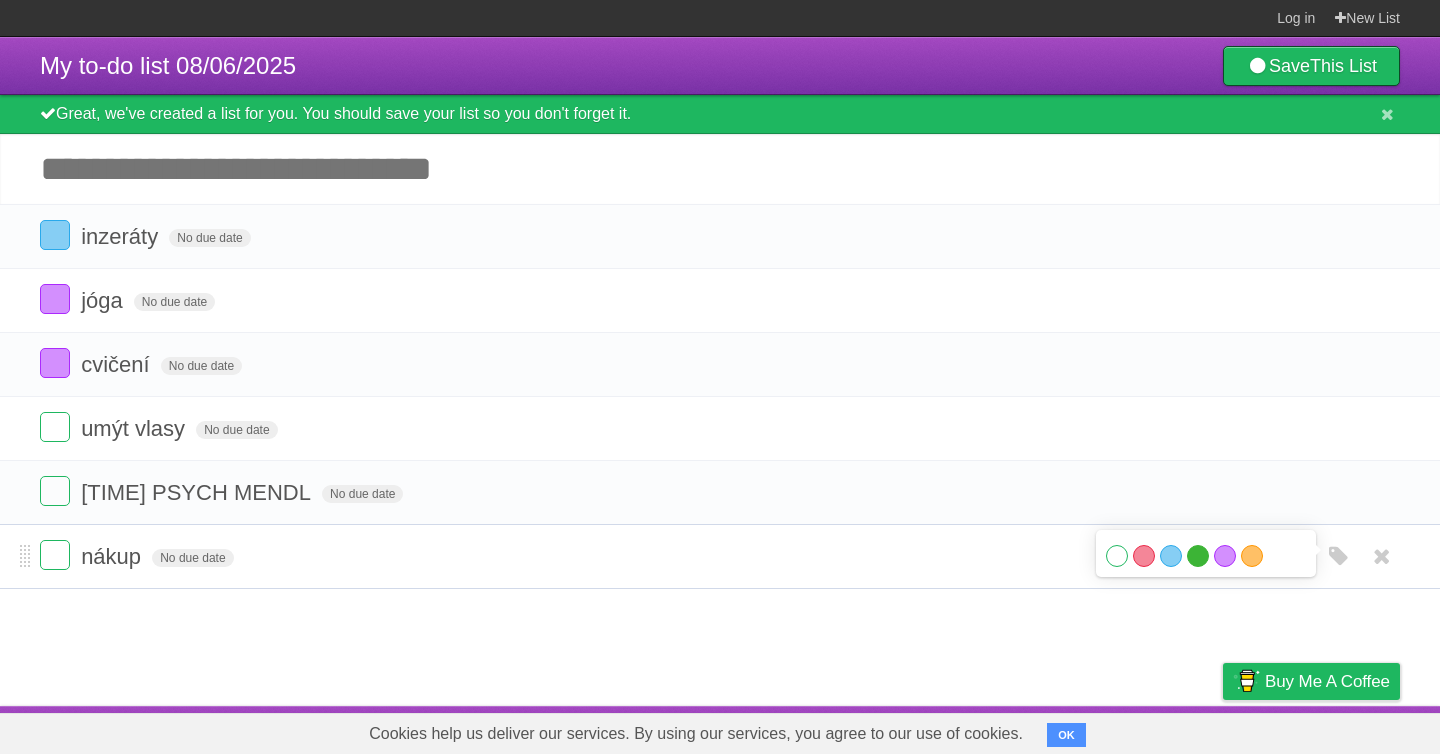 click on "Green" at bounding box center (1198, 556) 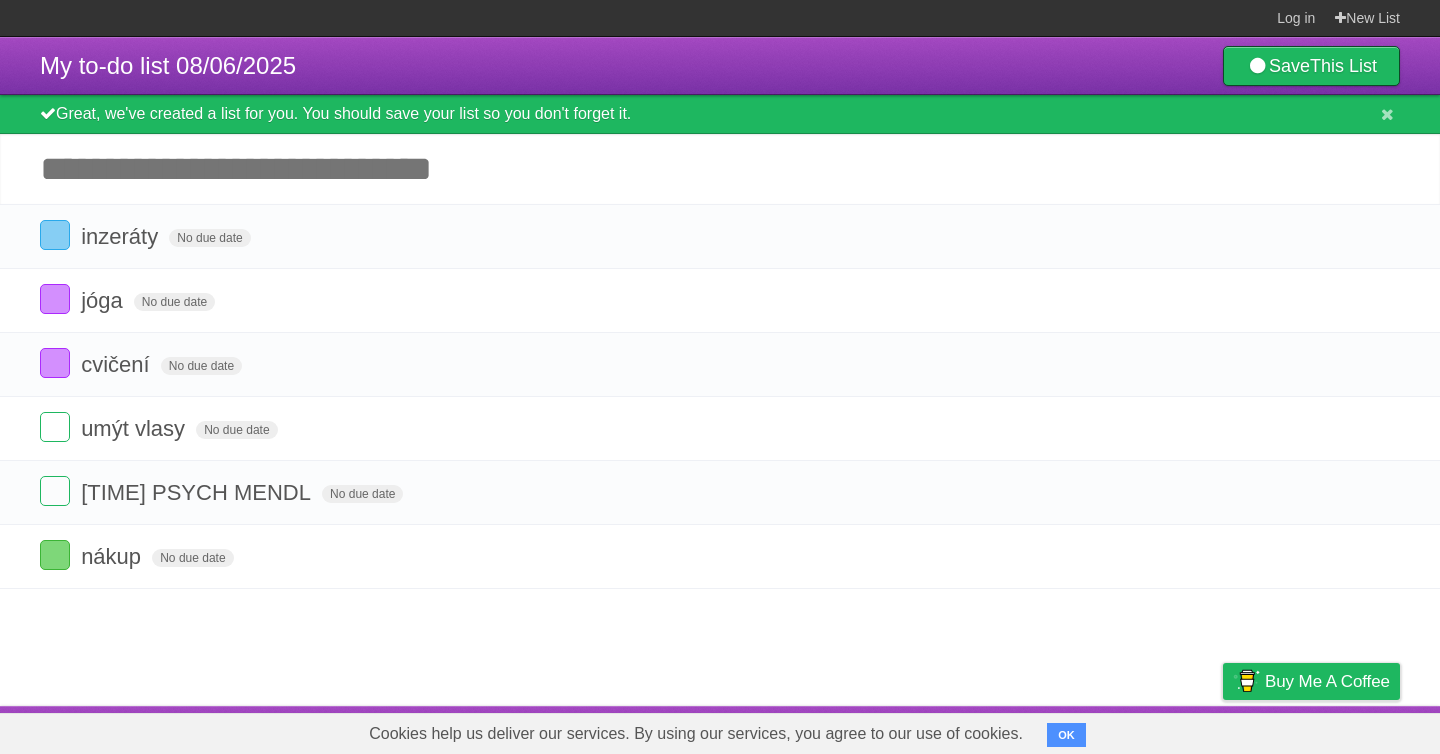click on "Add another task" at bounding box center [720, 169] 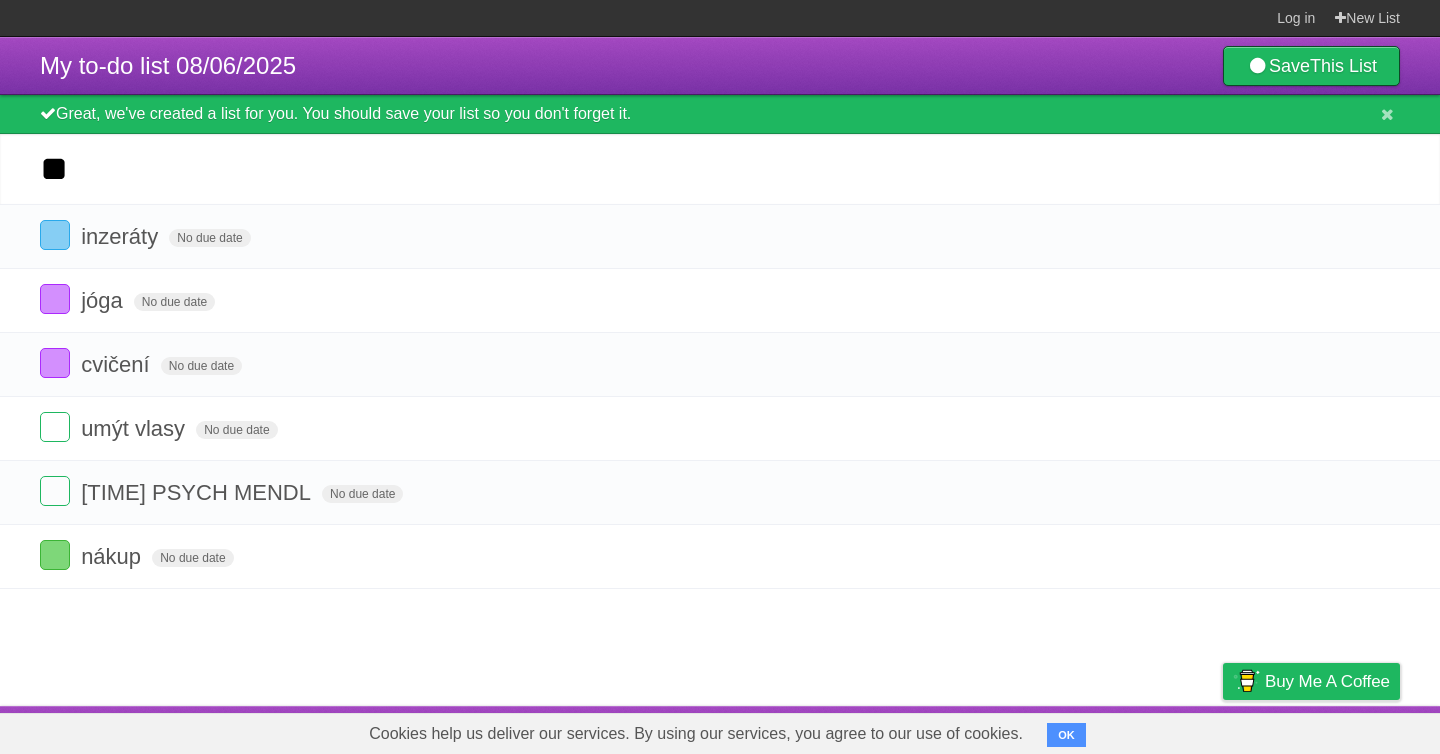 type on "**" 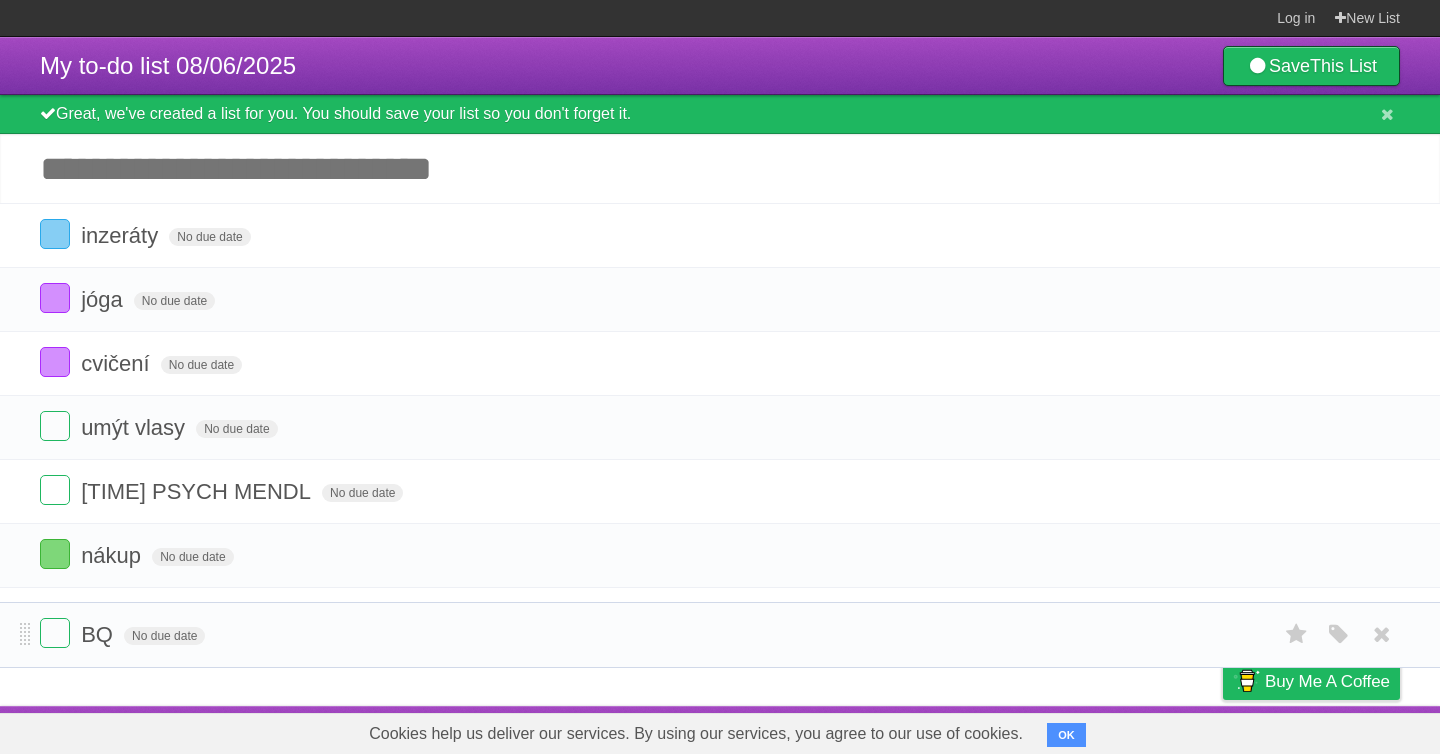 drag, startPoint x: 24, startPoint y: 241, endPoint x: 36, endPoint y: 632, distance: 391.1841 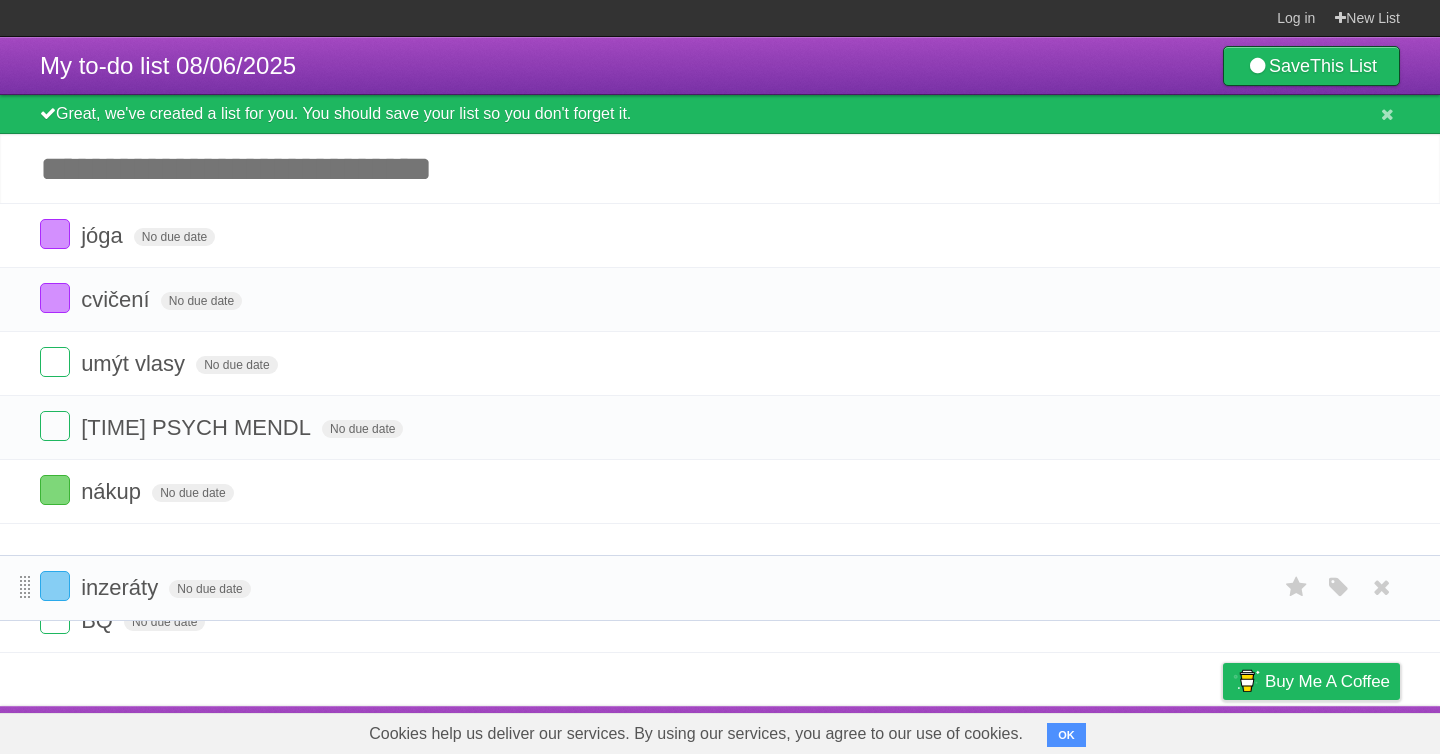 drag, startPoint x: 25, startPoint y: 232, endPoint x: 20, endPoint y: 577, distance: 345.03622 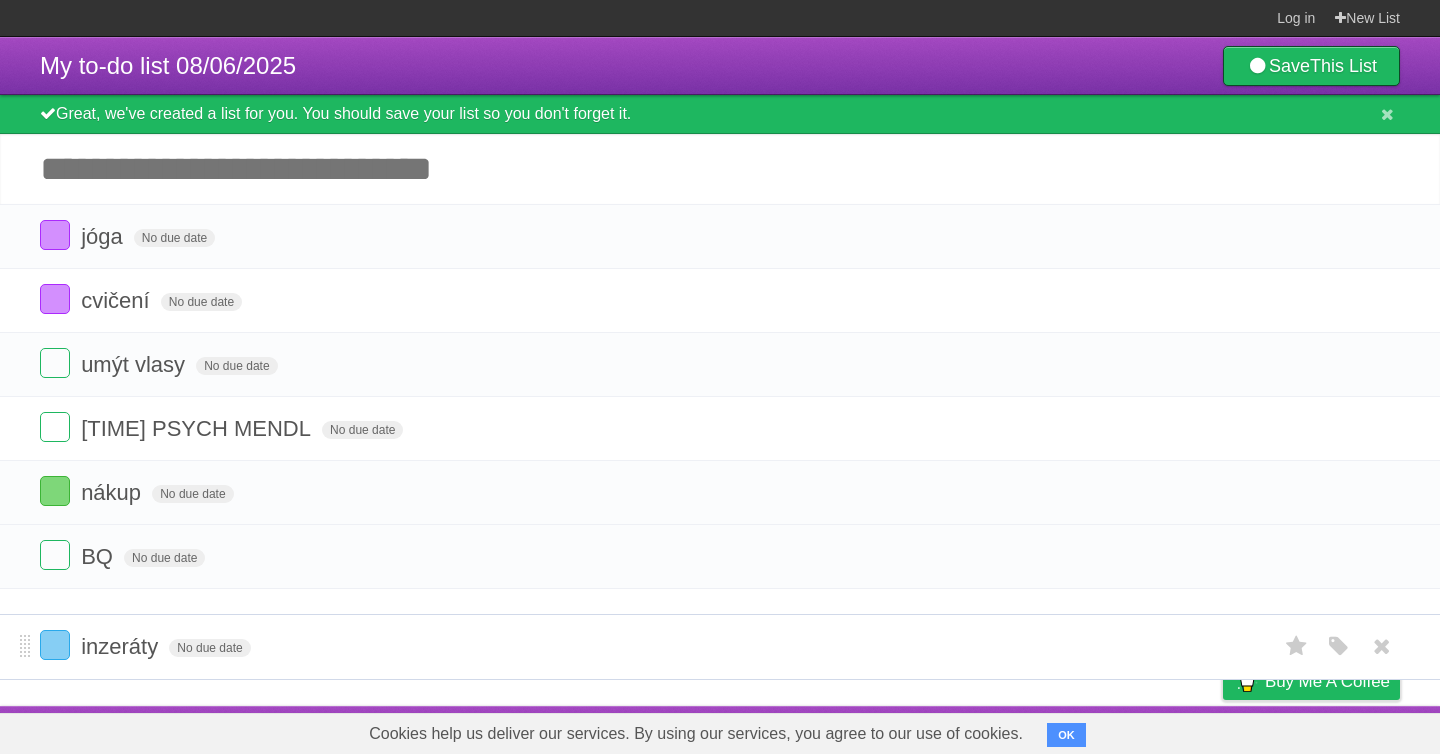 drag, startPoint x: 27, startPoint y: 567, endPoint x: 28, endPoint y: 649, distance: 82.006096 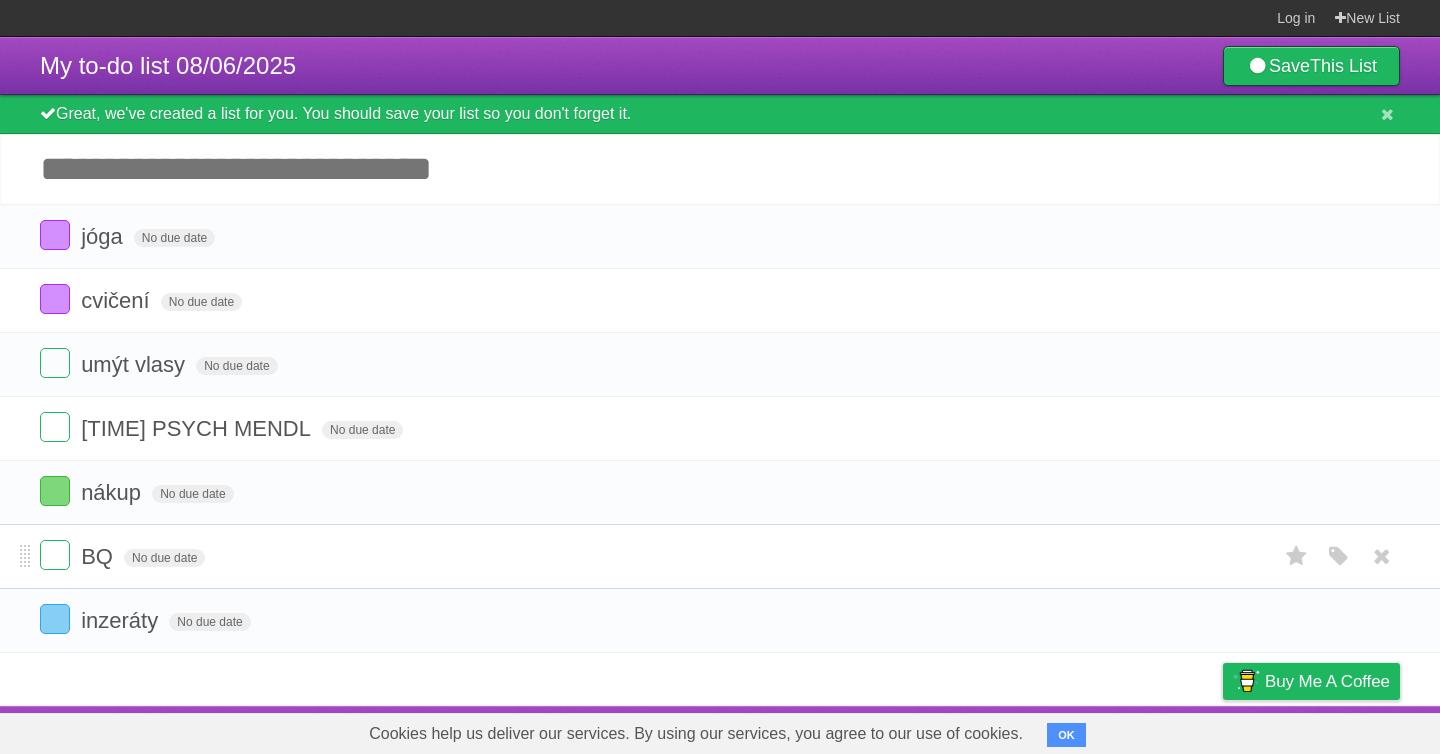 click on "BQ
No due date
White
Red
Blue
Green
Purple
Orange" at bounding box center [720, 556] 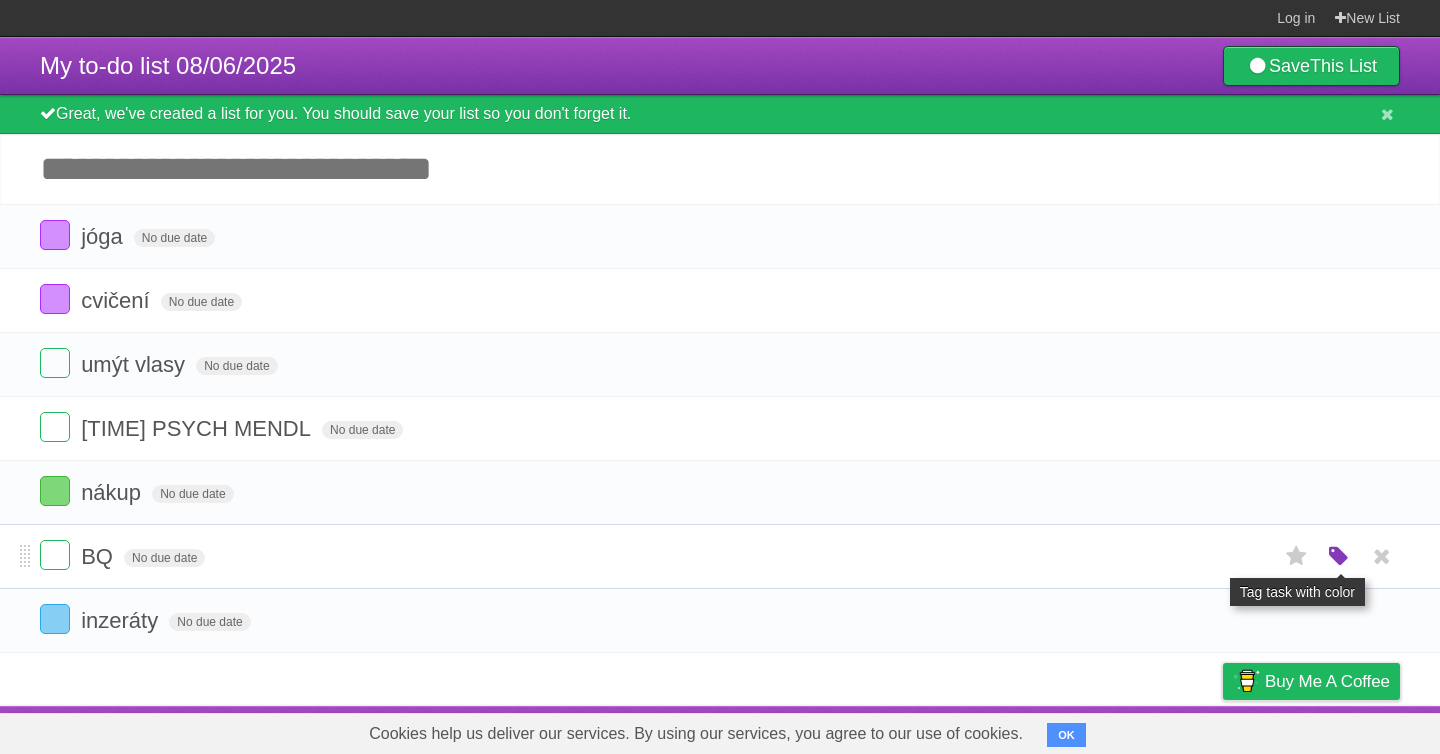 click at bounding box center (1339, 557) 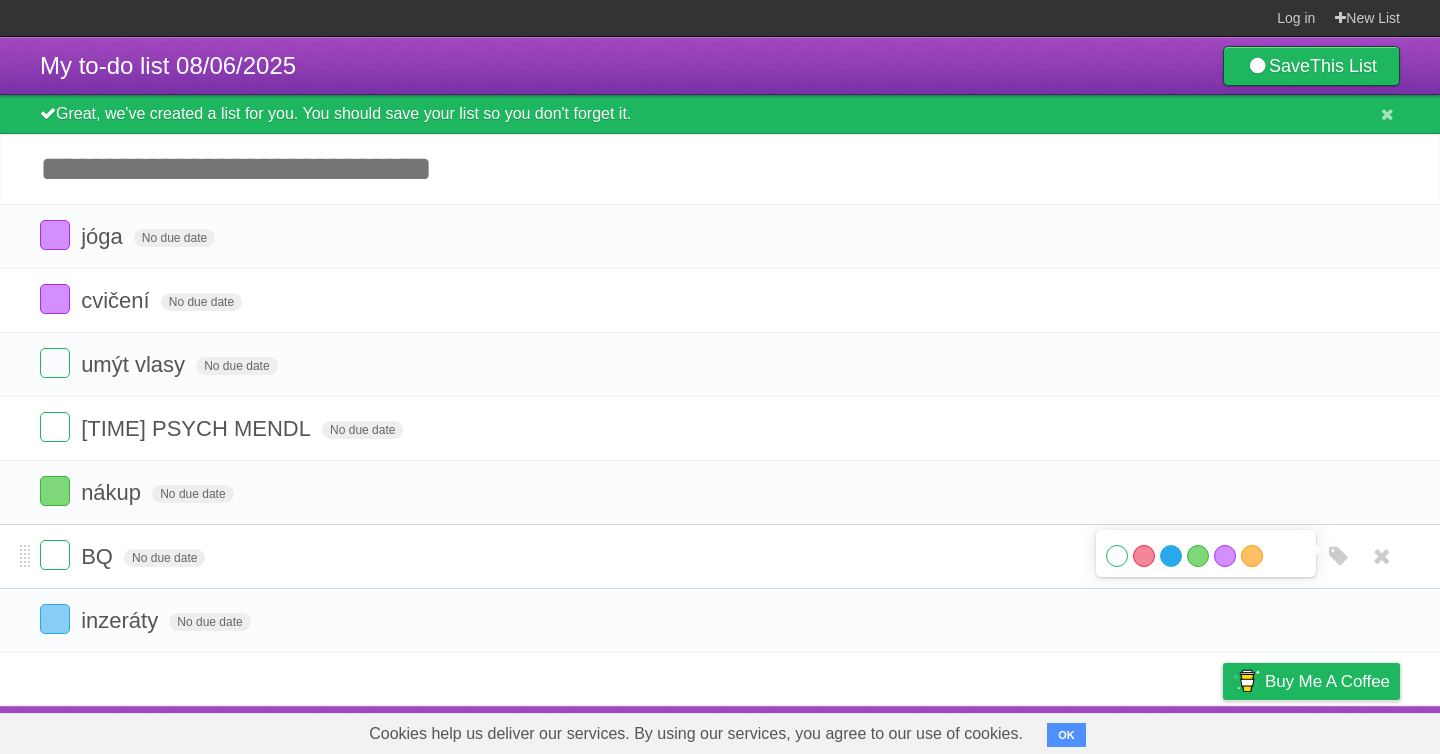 click on "Blue" at bounding box center [1171, 556] 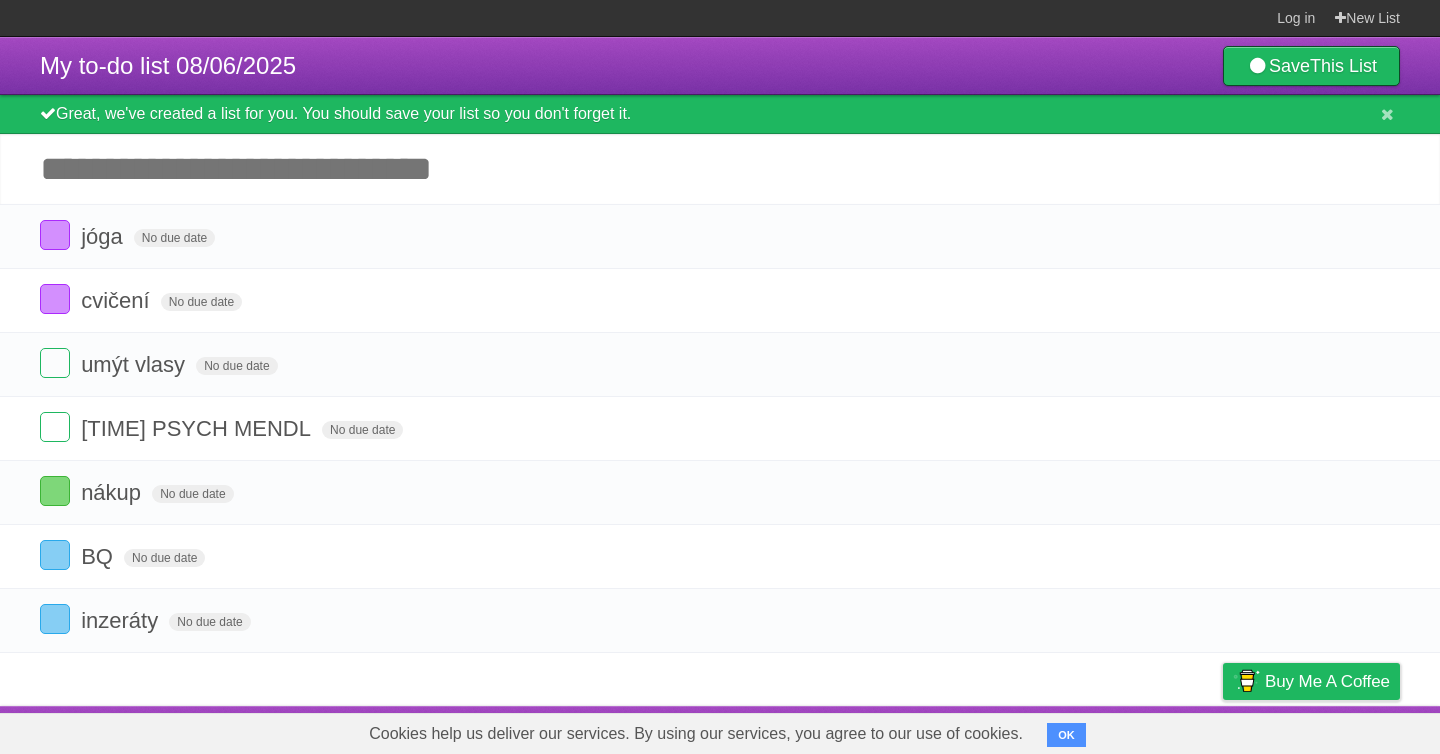 click on "Add another task" at bounding box center [720, 169] 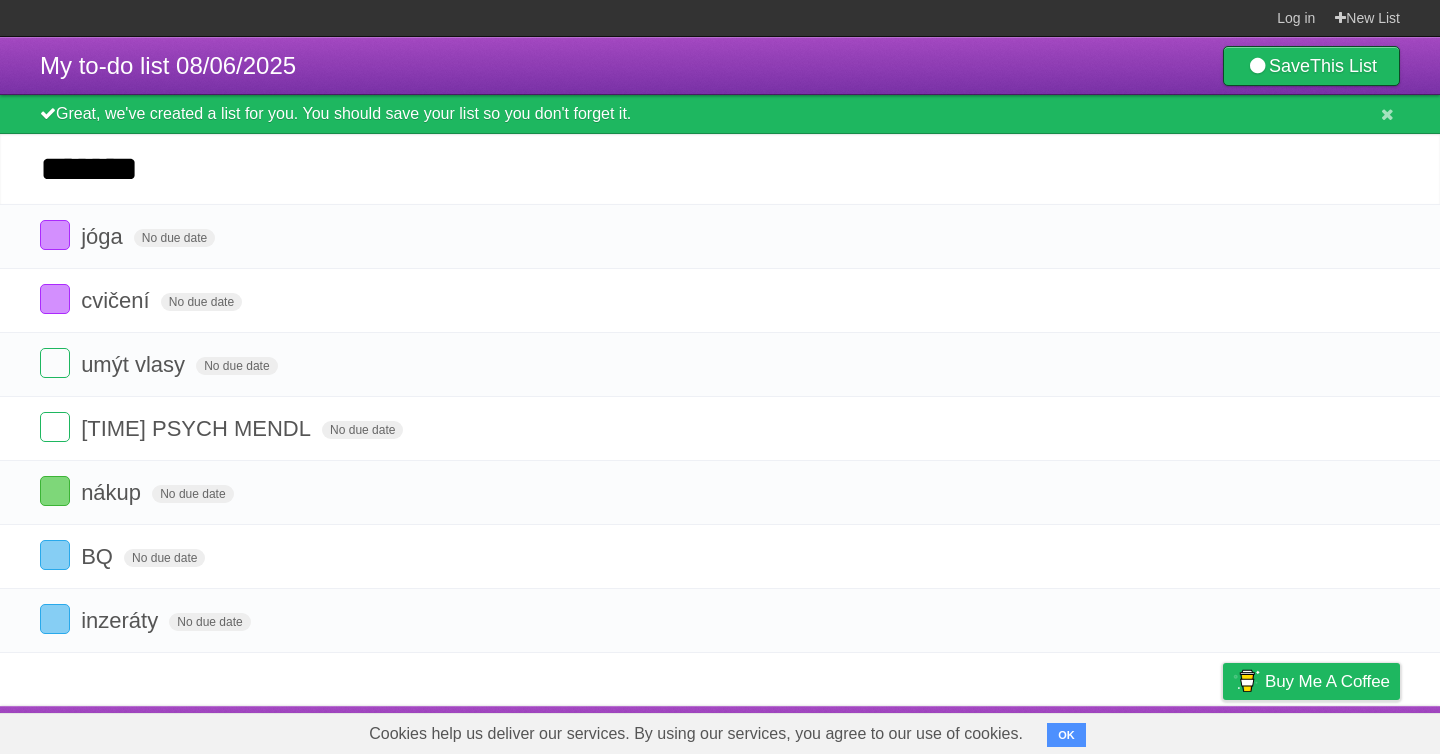 type on "*******" 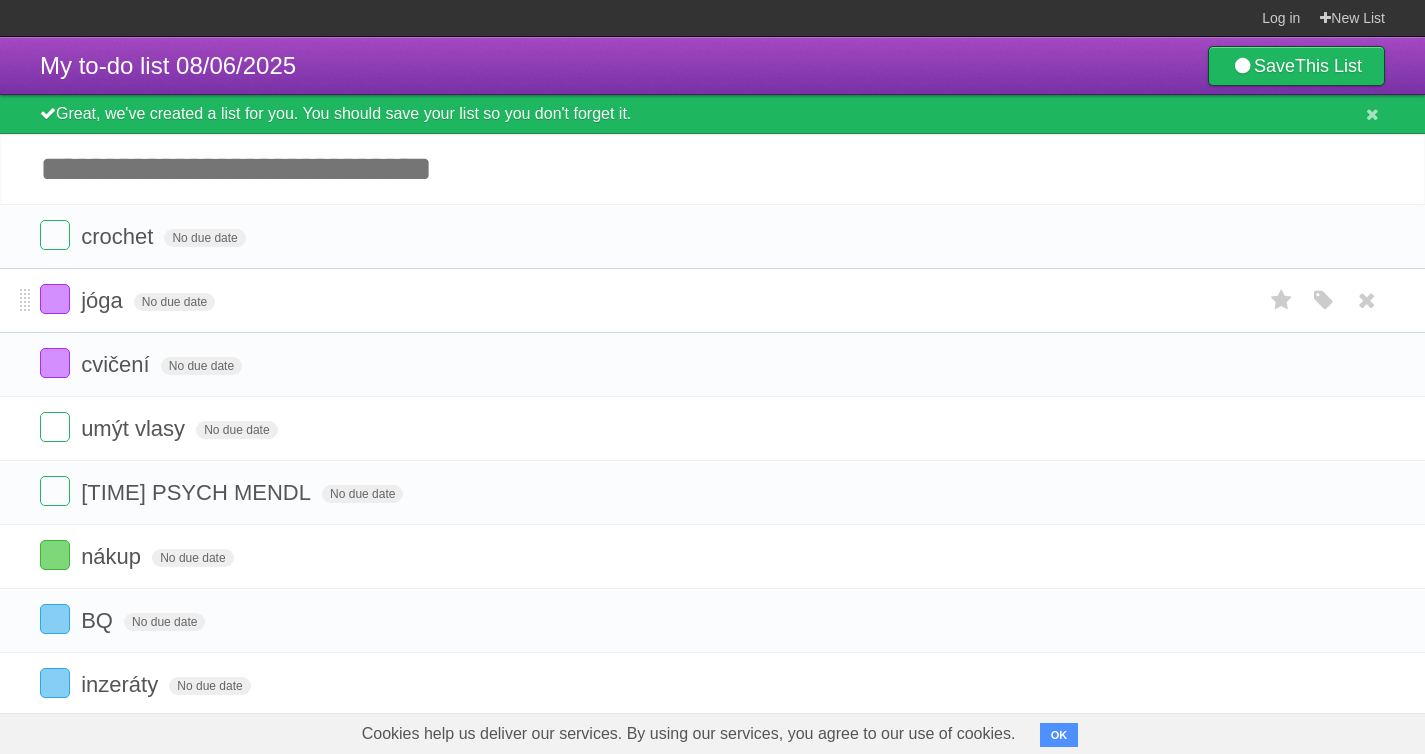 scroll, scrollTop: 46, scrollLeft: 0, axis: vertical 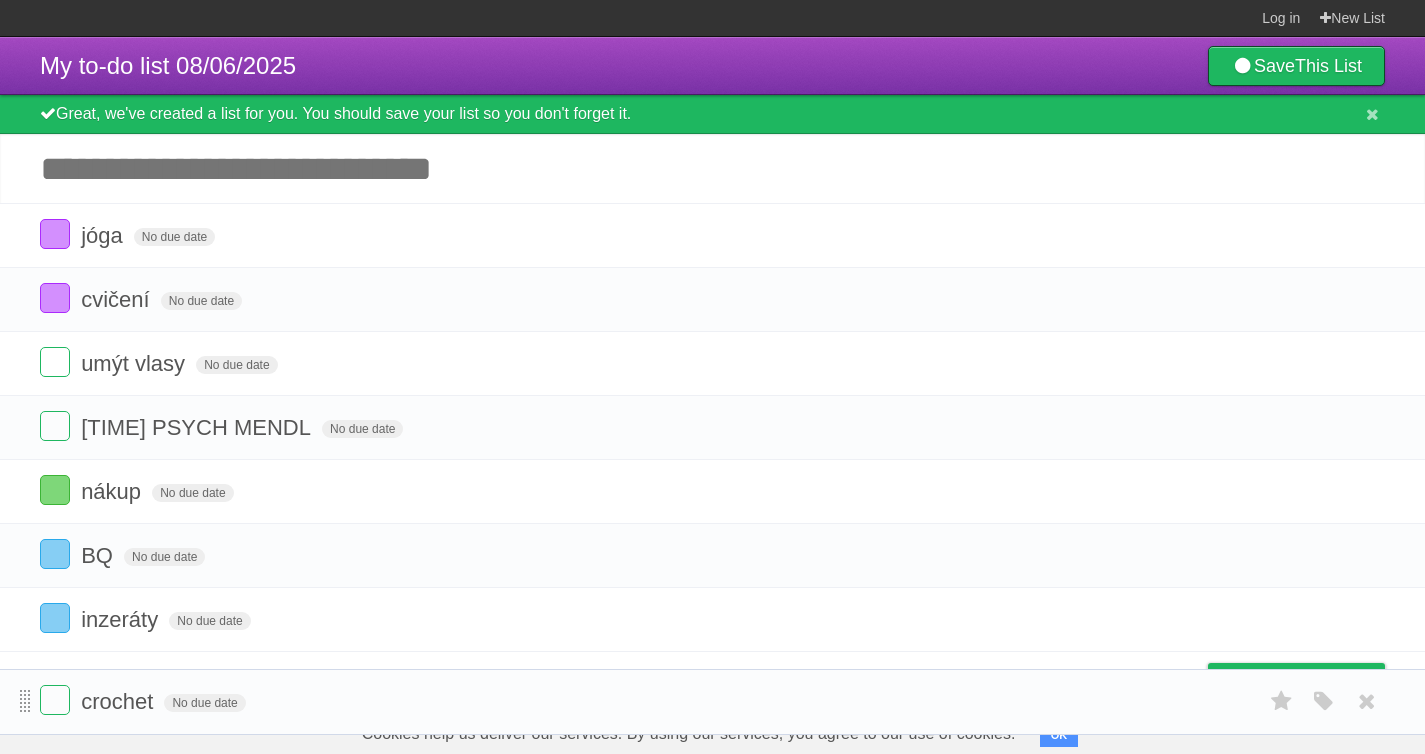 drag, startPoint x: 27, startPoint y: 194, endPoint x: 22, endPoint y: 700, distance: 506.0247 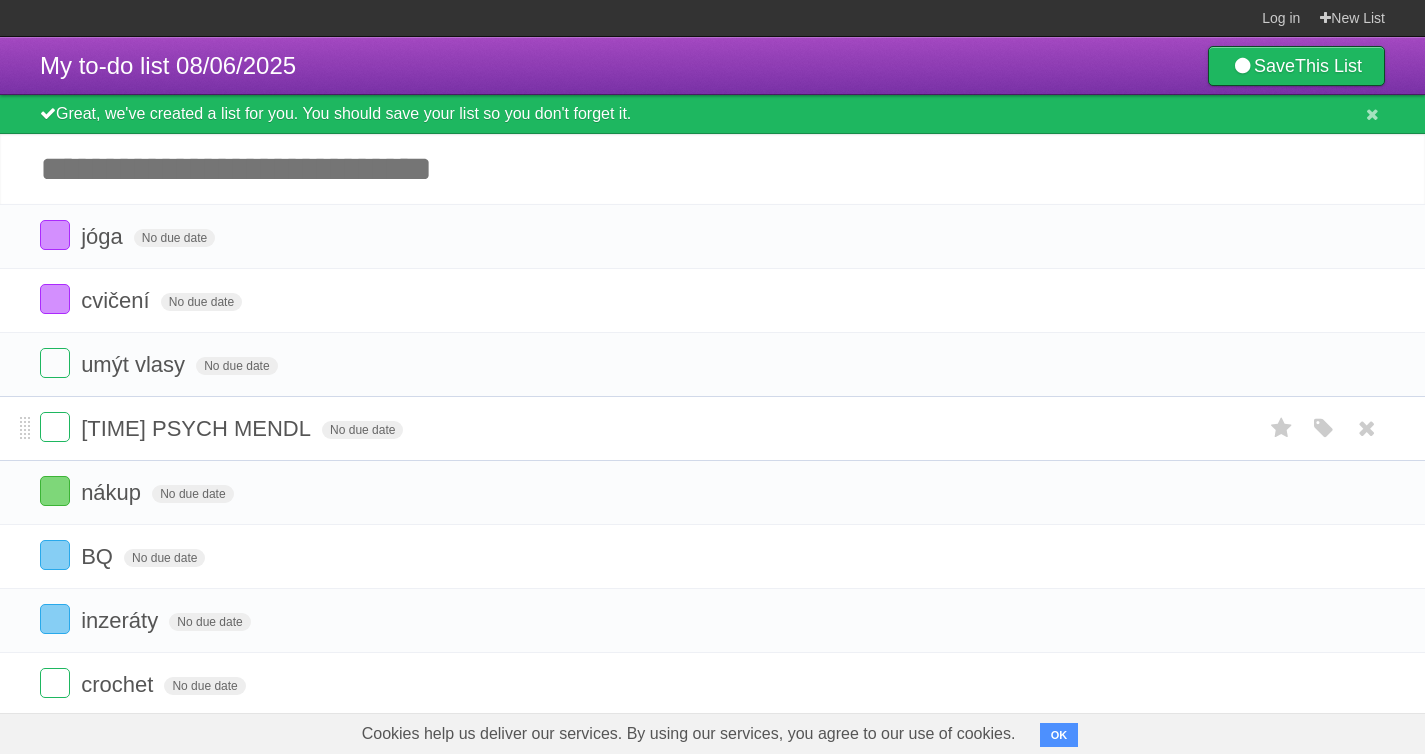 scroll, scrollTop: 46, scrollLeft: 0, axis: vertical 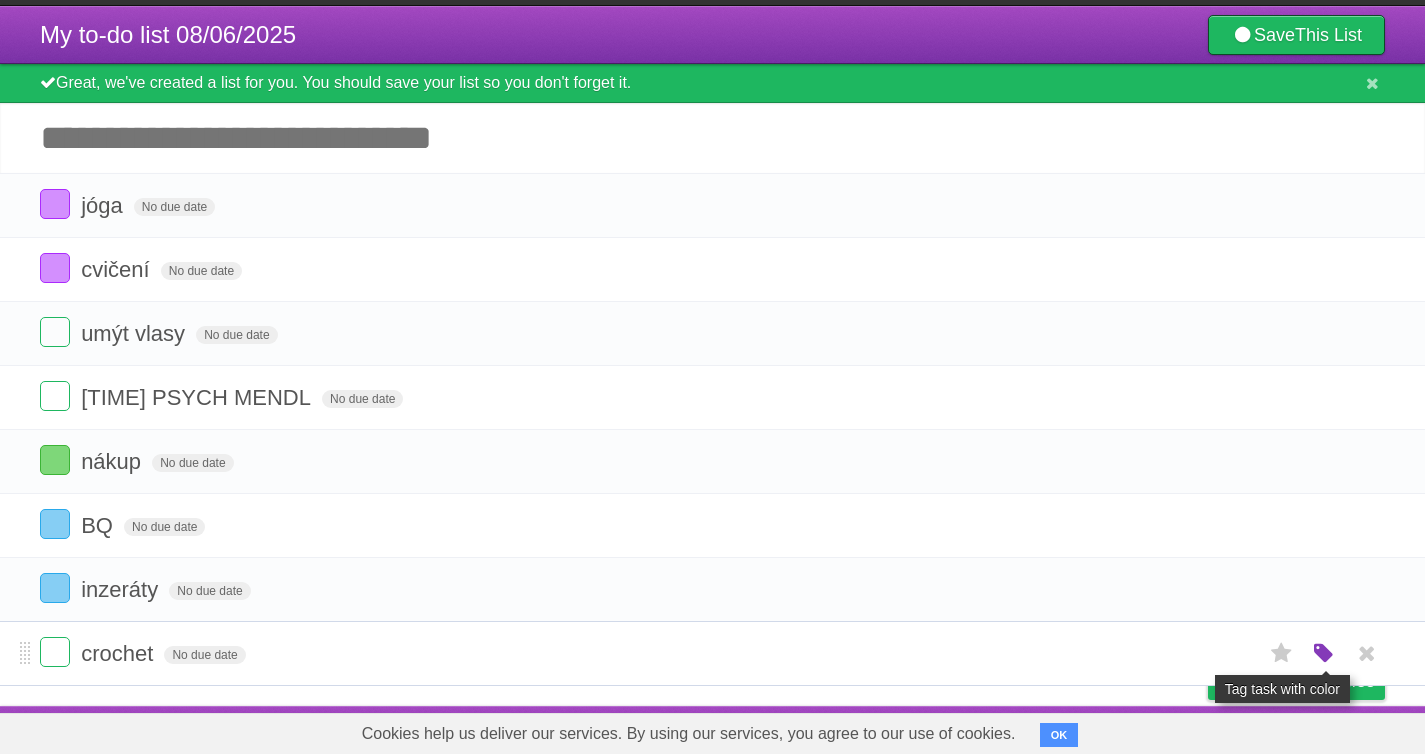 click at bounding box center [1324, 654] 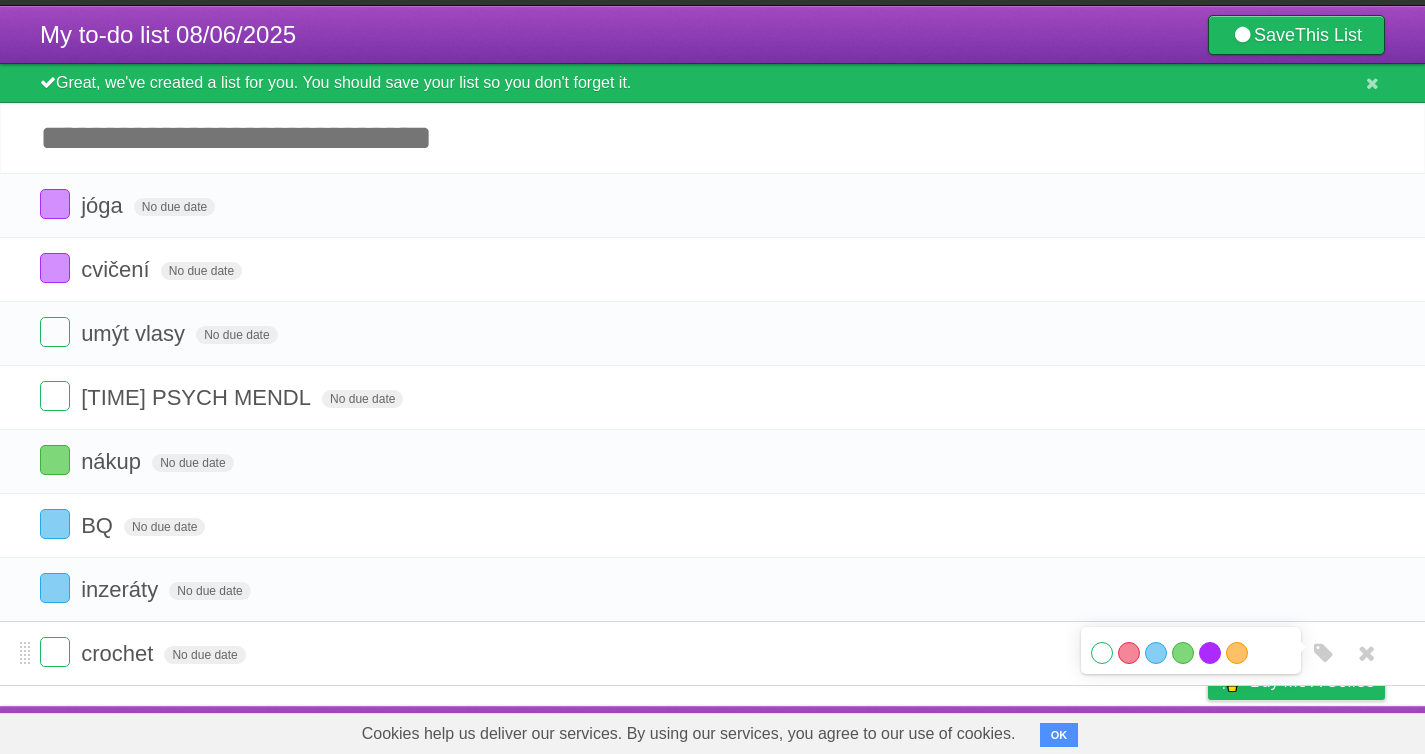 click on "Purple" at bounding box center [1210, 653] 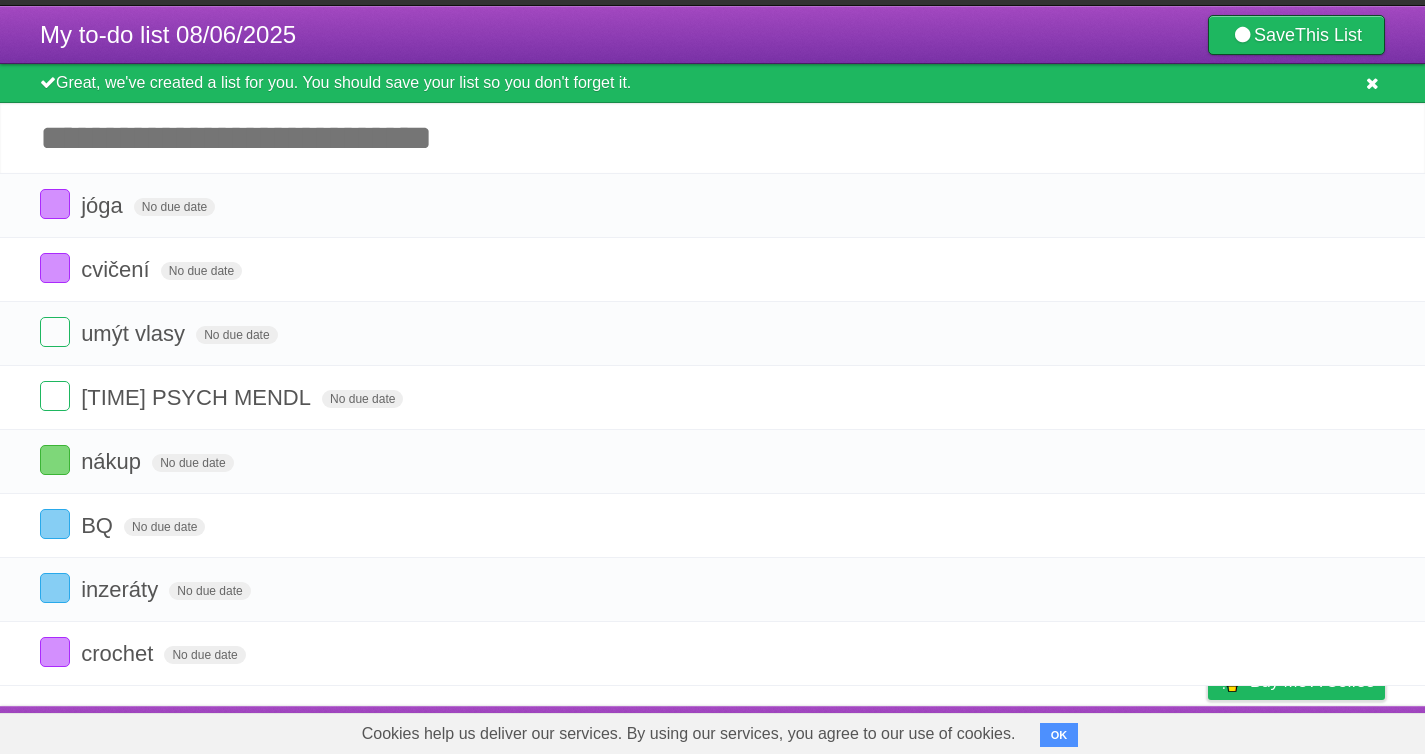 click at bounding box center (1372, 83) 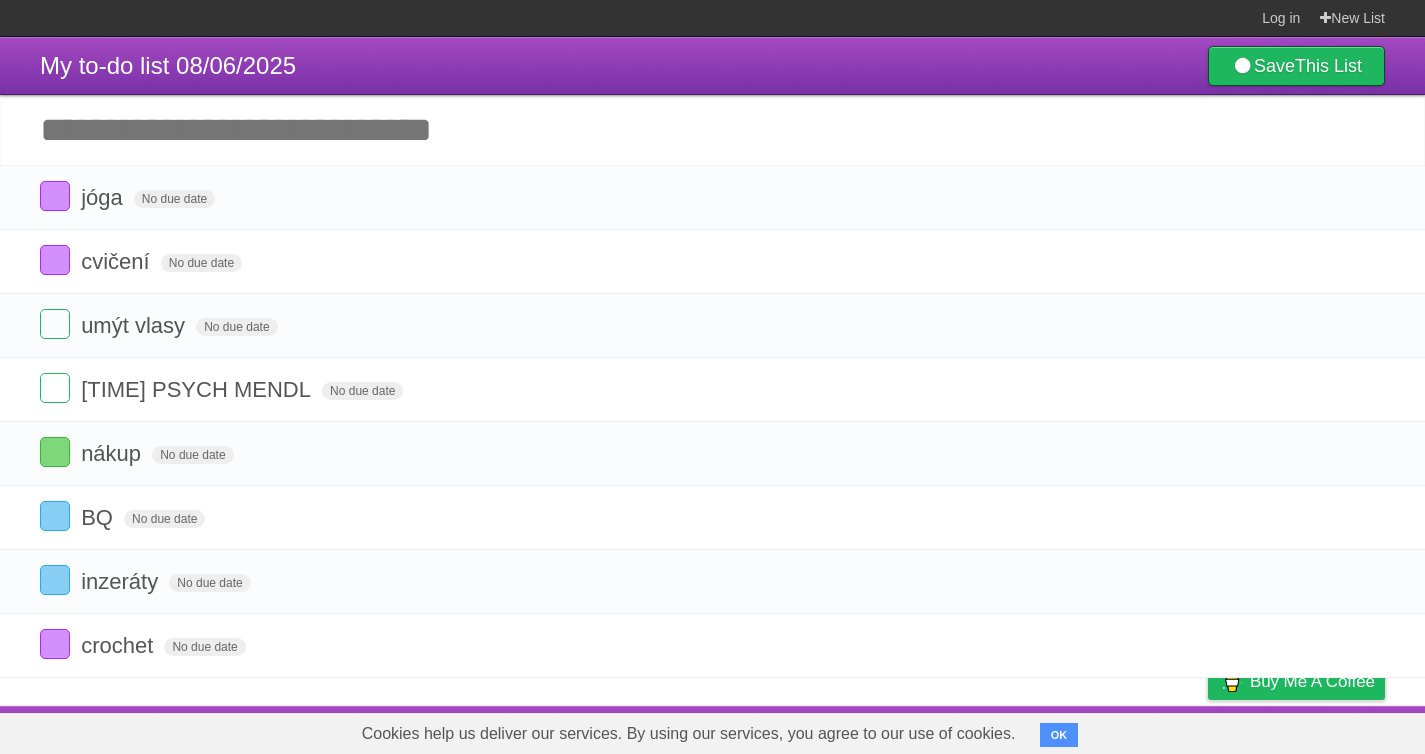 scroll, scrollTop: 6, scrollLeft: 0, axis: vertical 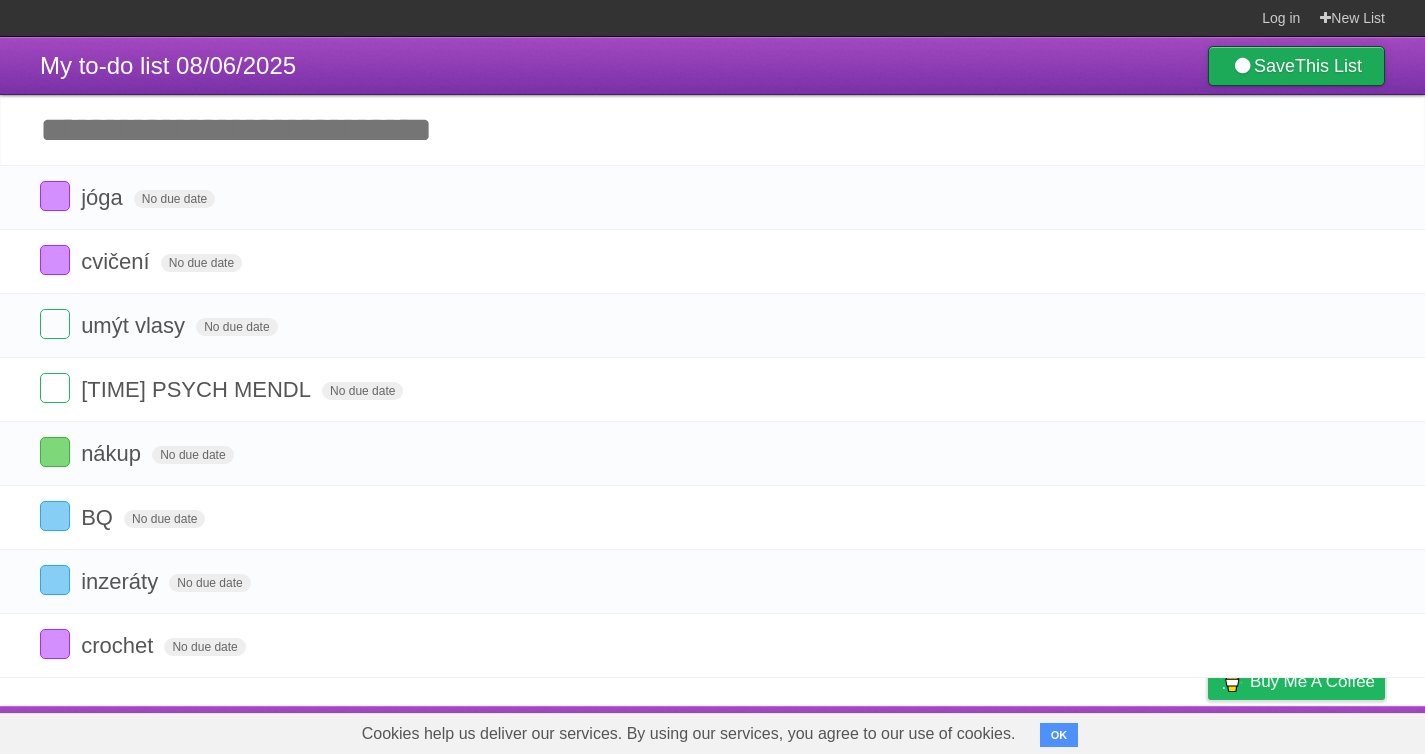click on "This List" at bounding box center [1328, 66] 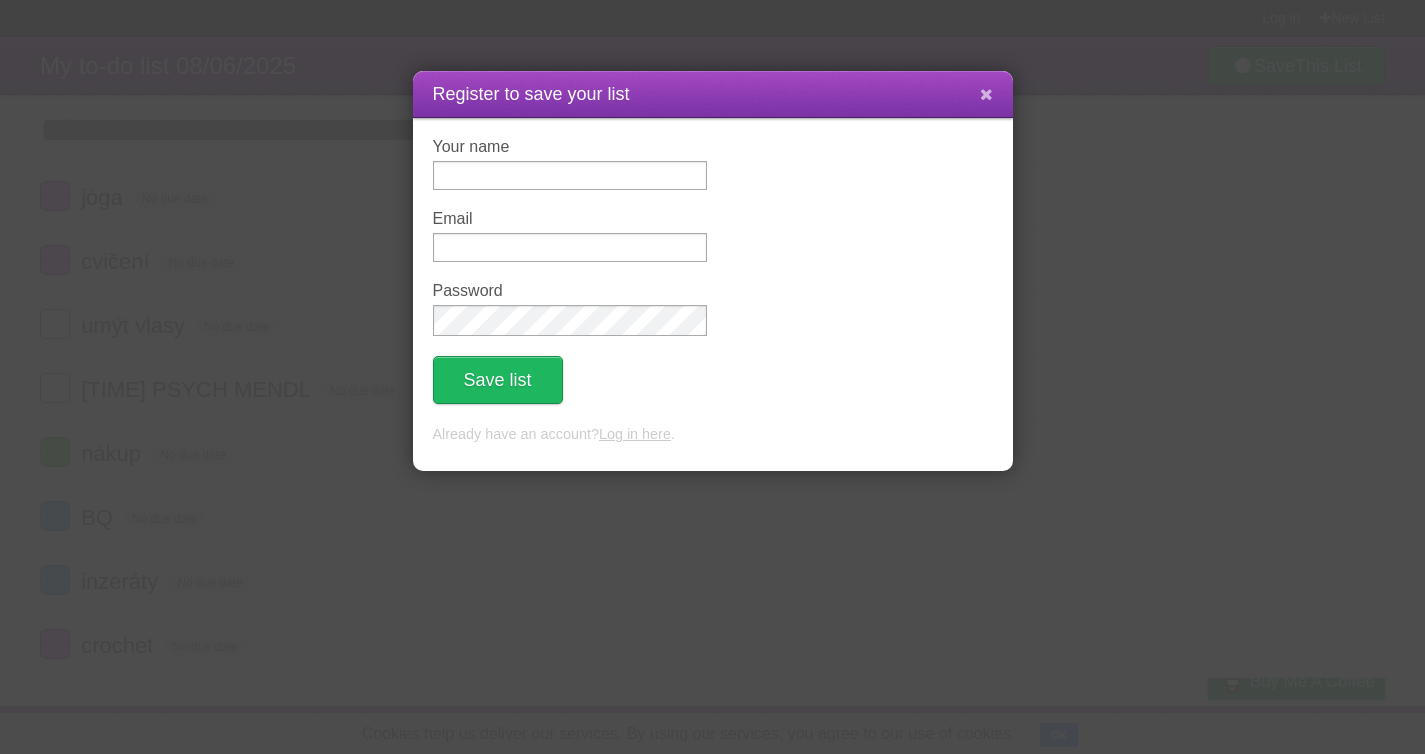 click at bounding box center [986, 94] 